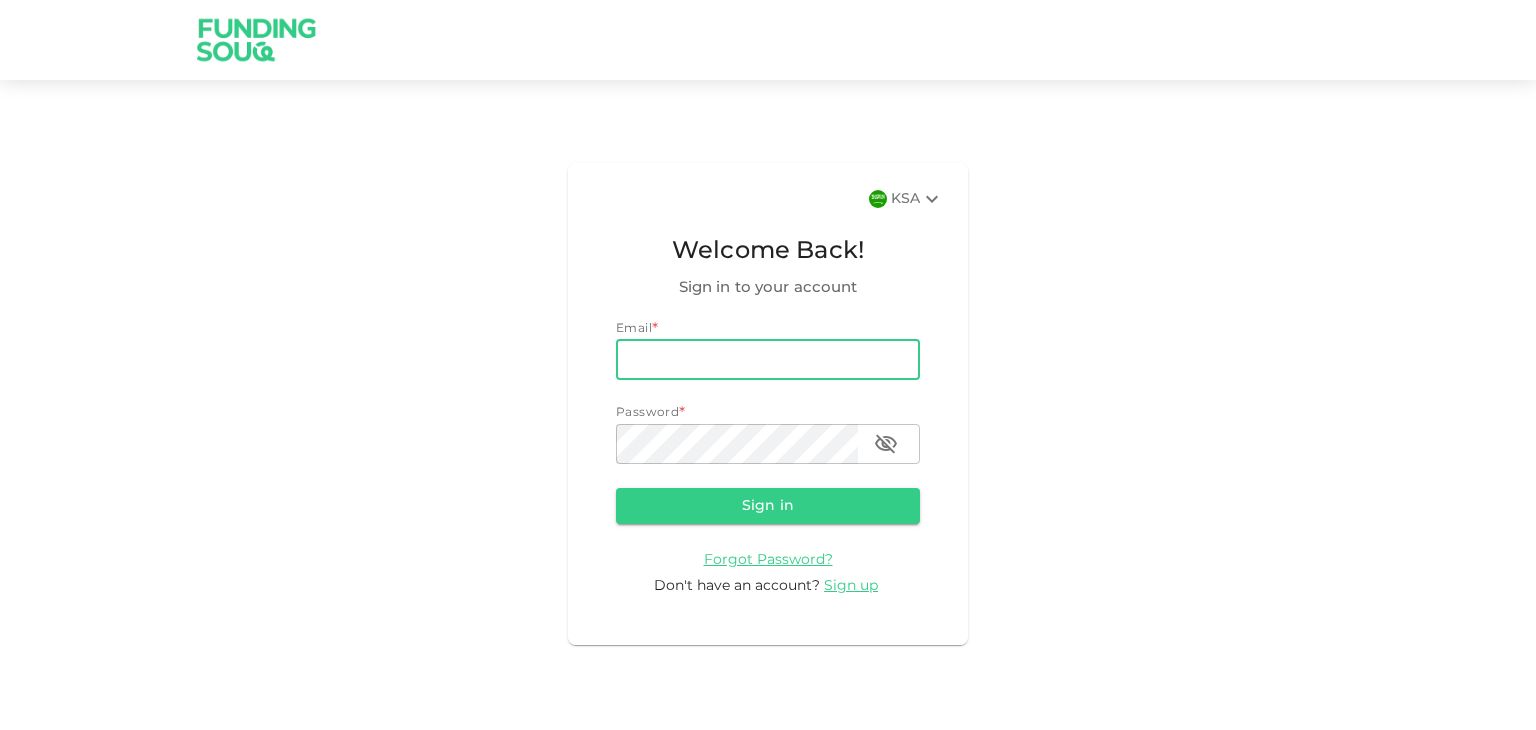 scroll, scrollTop: 0, scrollLeft: 0, axis: both 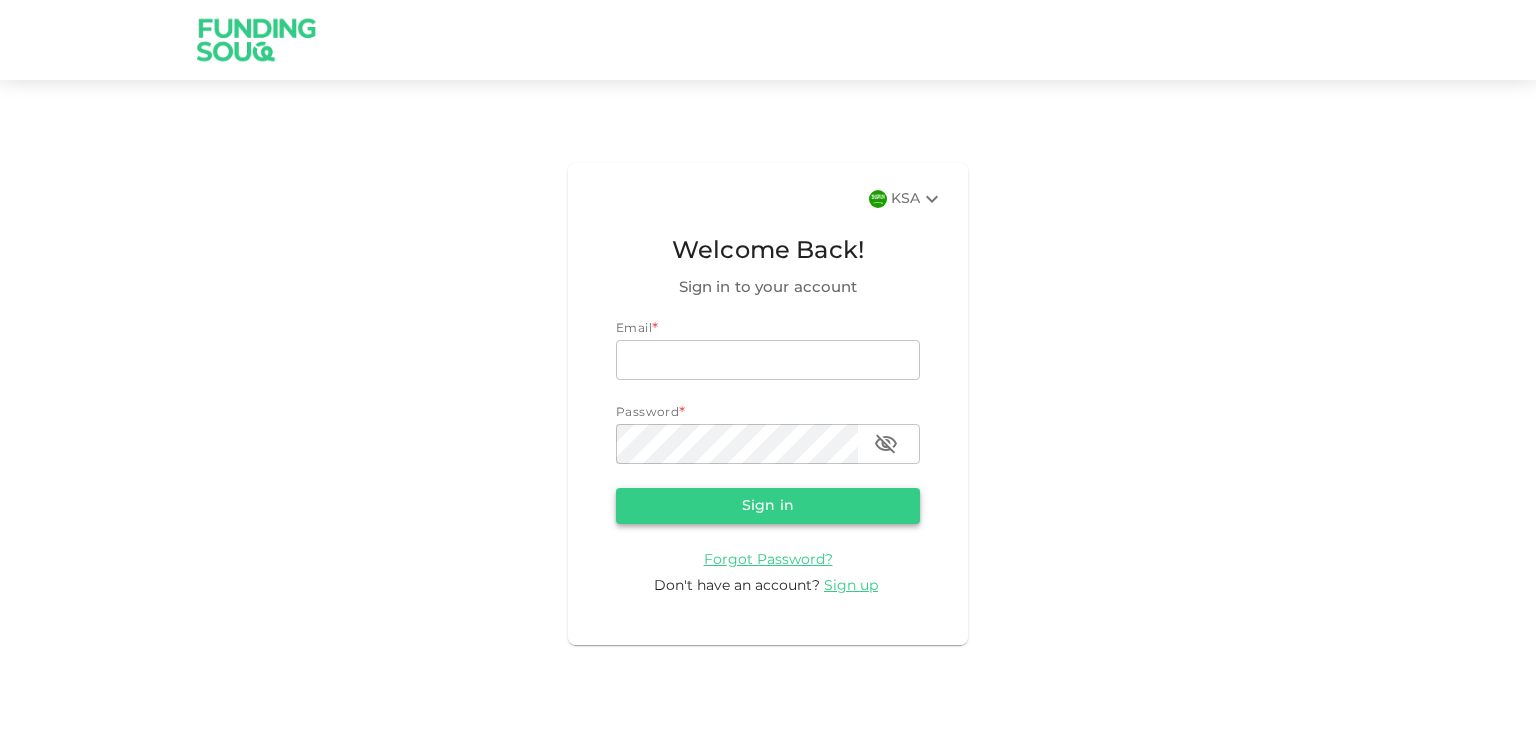 type on "[EMAIL]" 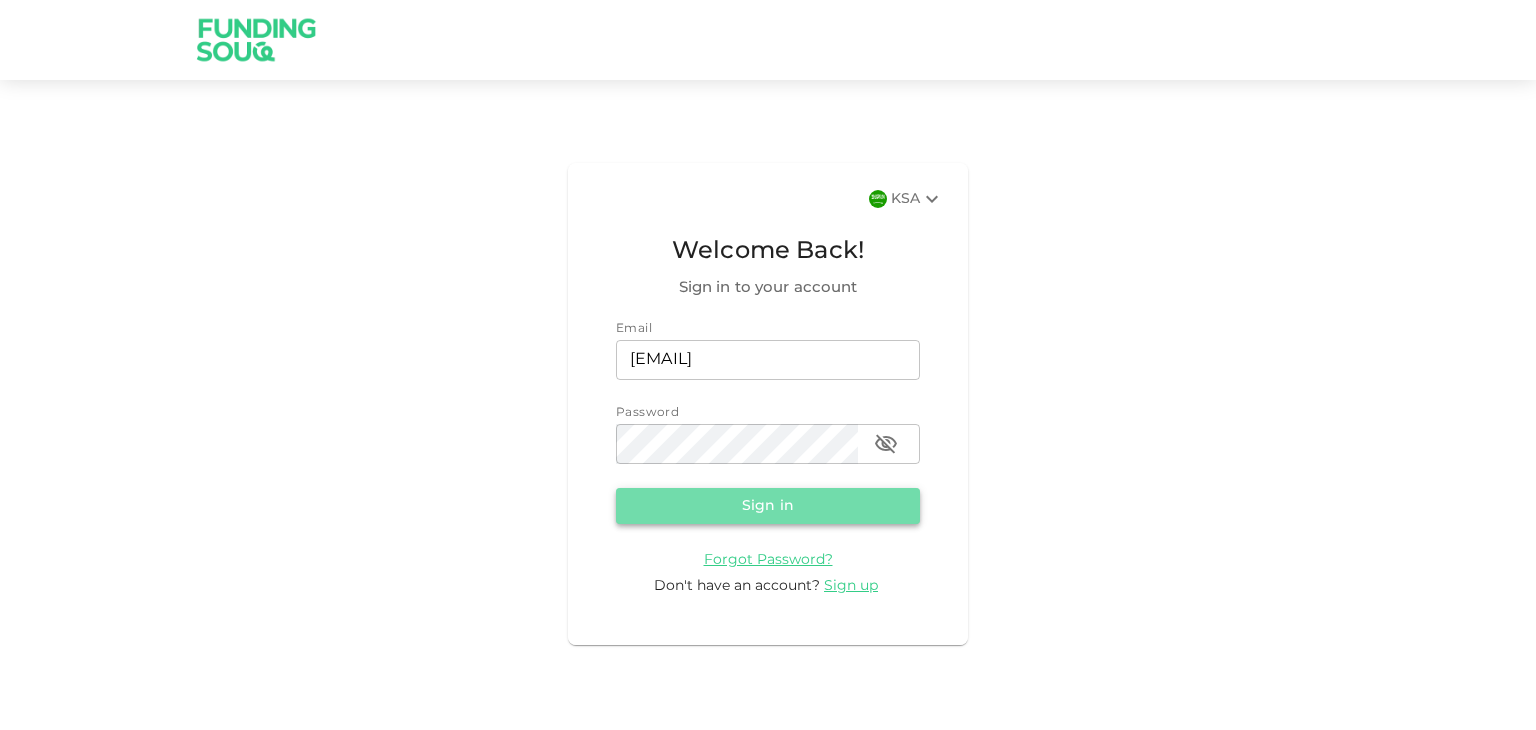 click on "Sign in" at bounding box center [768, 506] 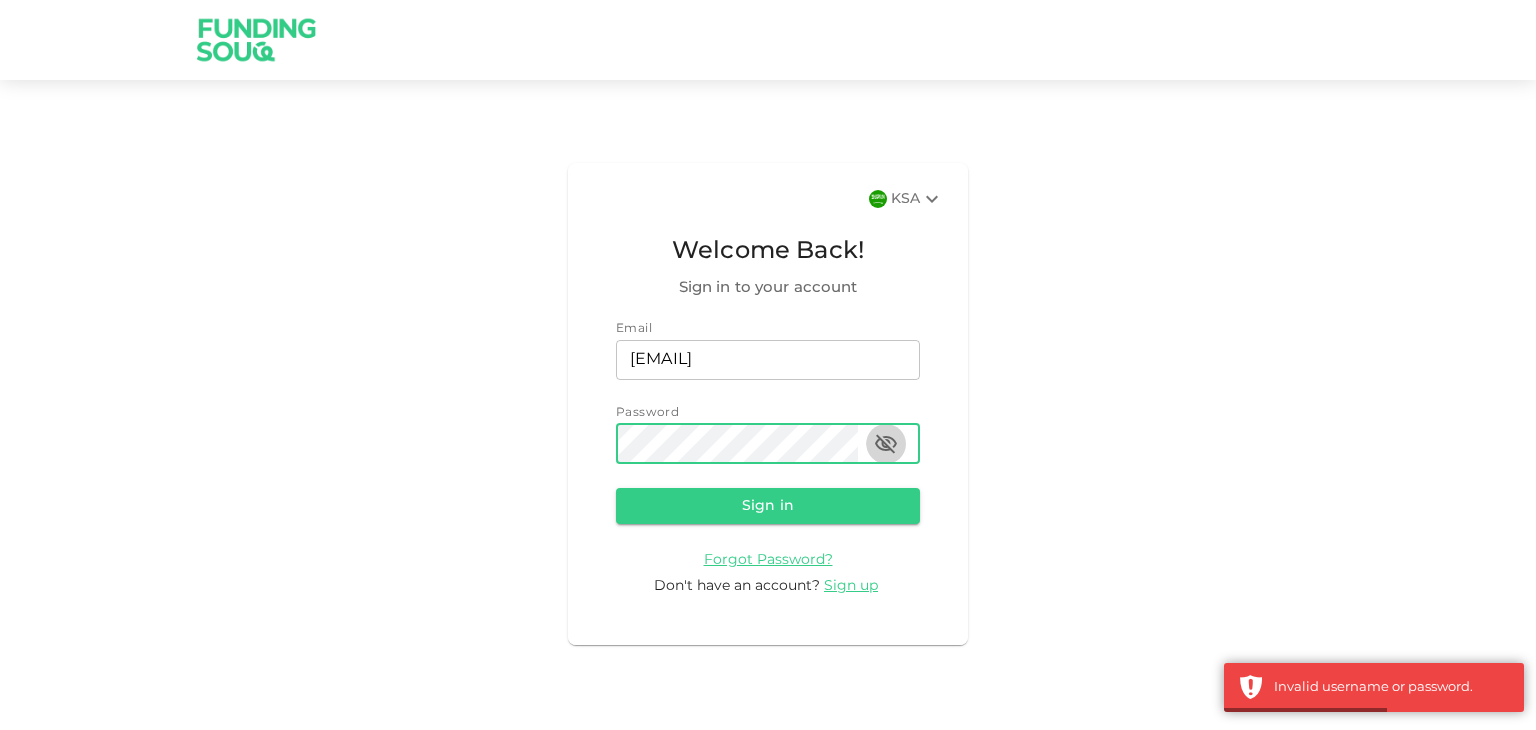 click 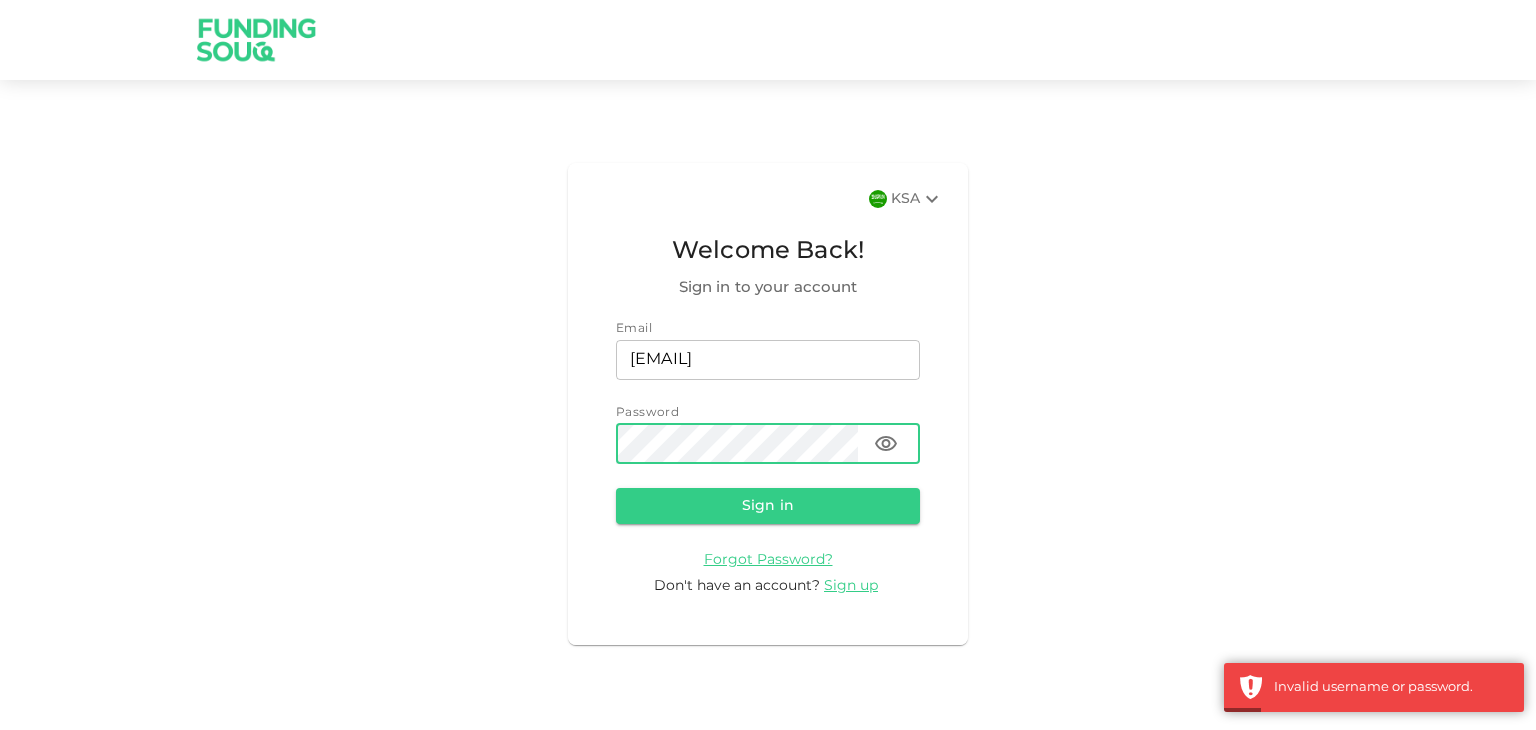 click on "[STATE]   Welcome Back!   Sign in to your account   Email email [EMAIL] email   Password password password Sign in Forgot Password? Don't have an account? Sign up" at bounding box center [768, 403] 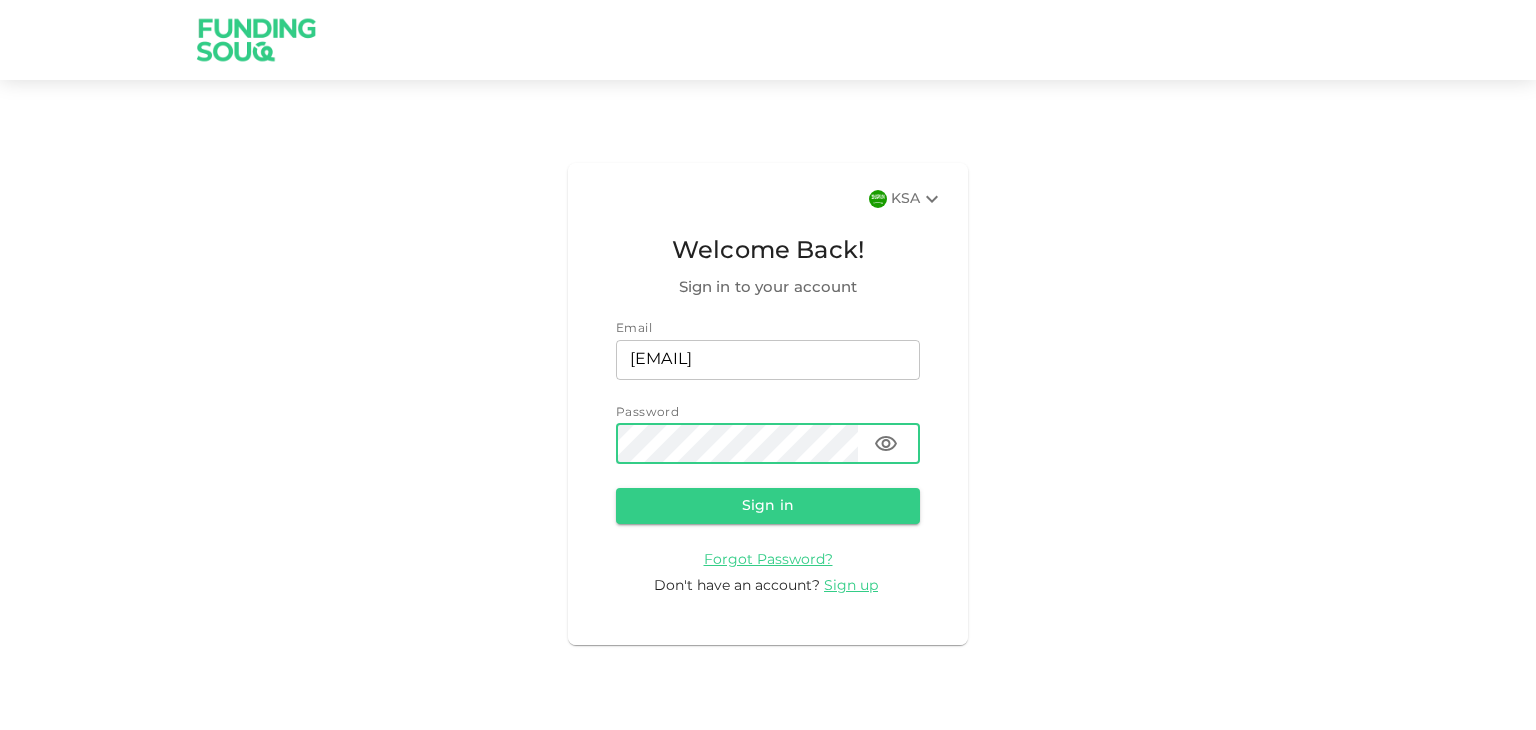 click on "Sign in" at bounding box center [768, 506] 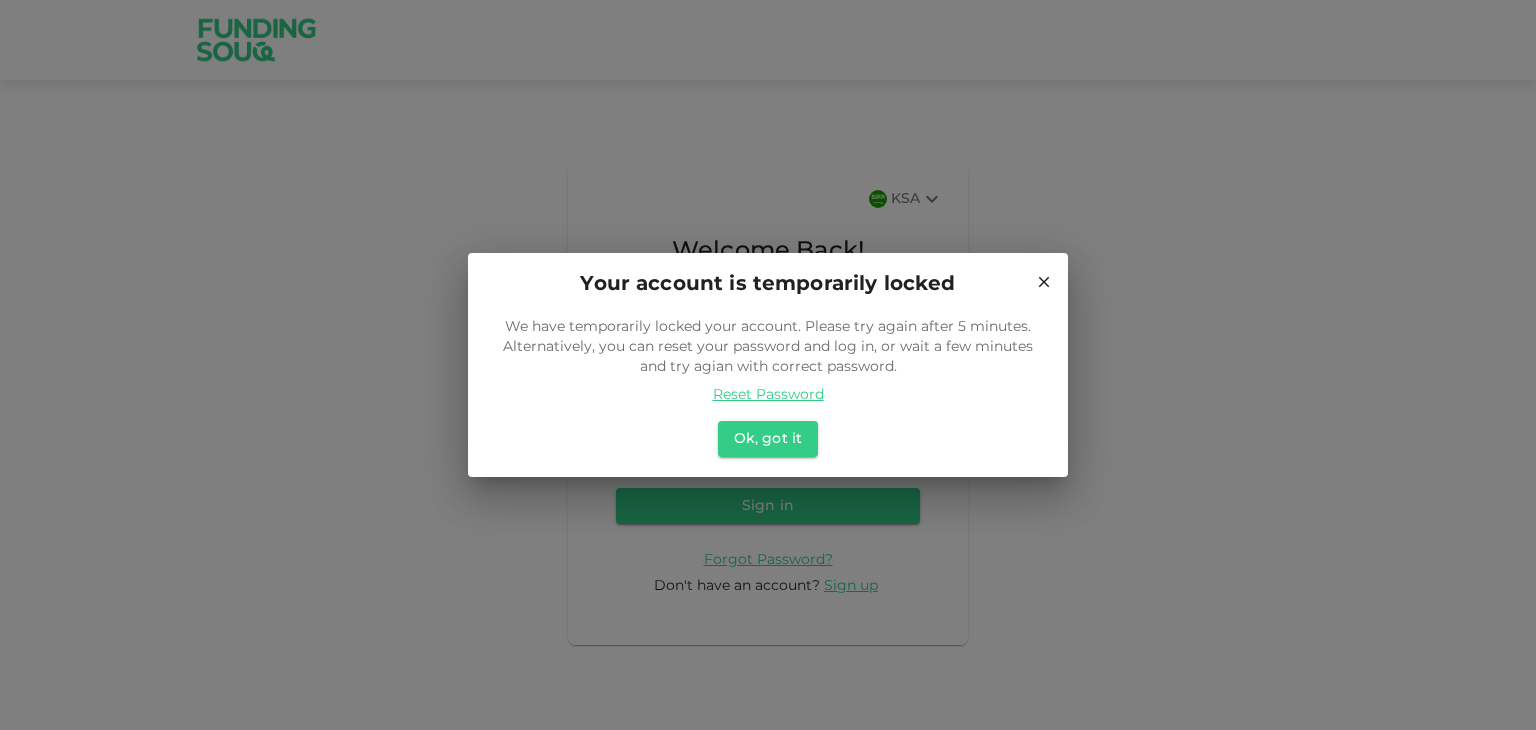 click 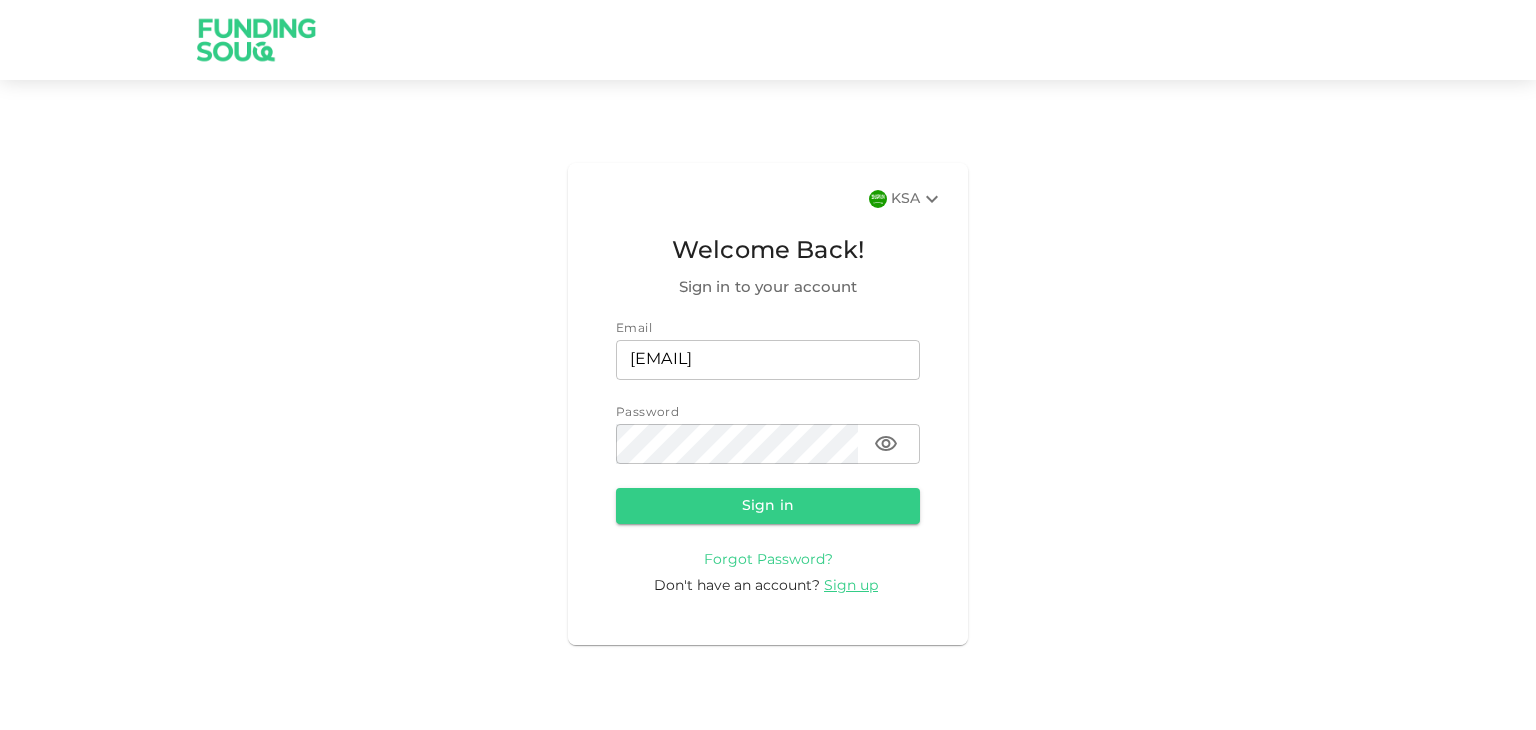click on "Forgot Password?" at bounding box center [768, 560] 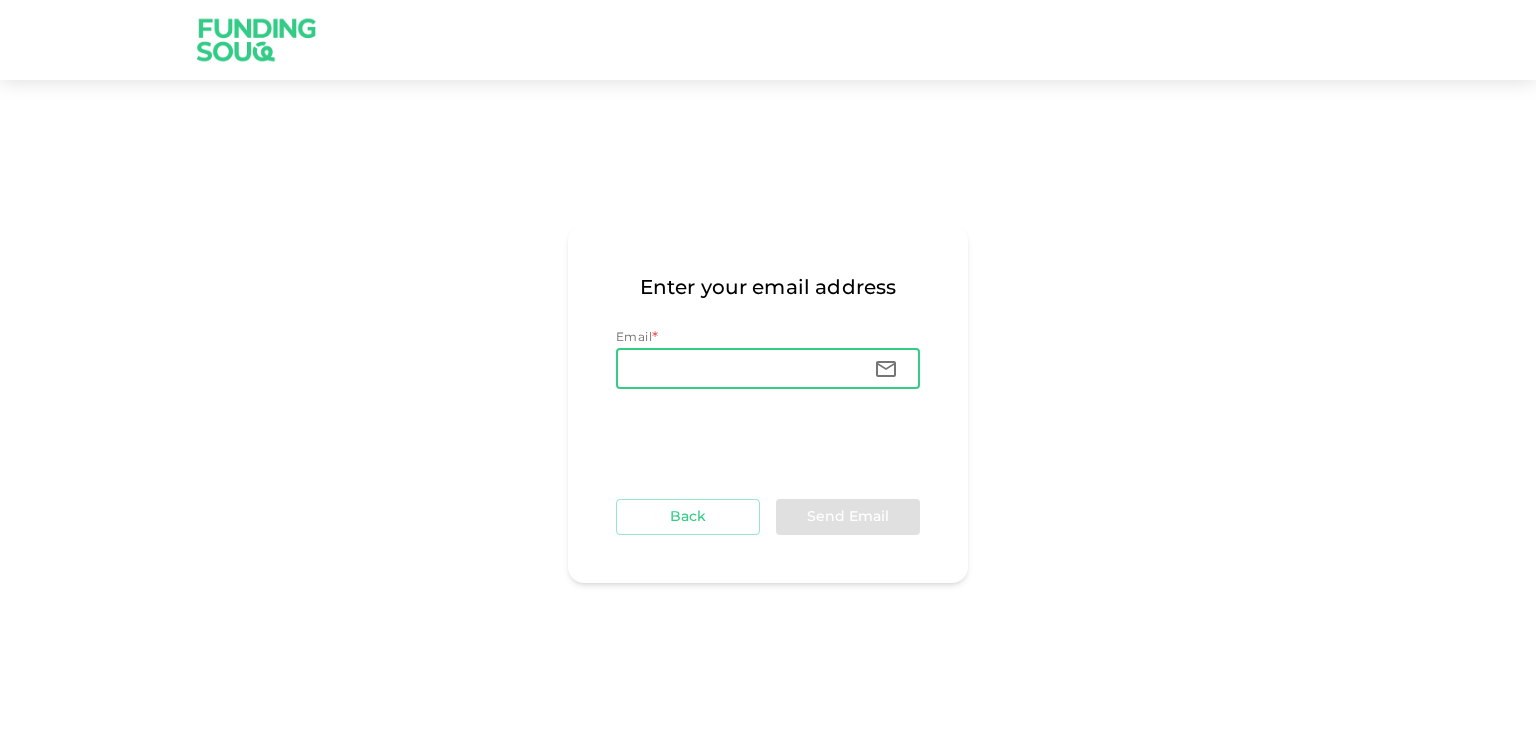 click on "Email" at bounding box center [737, 369] 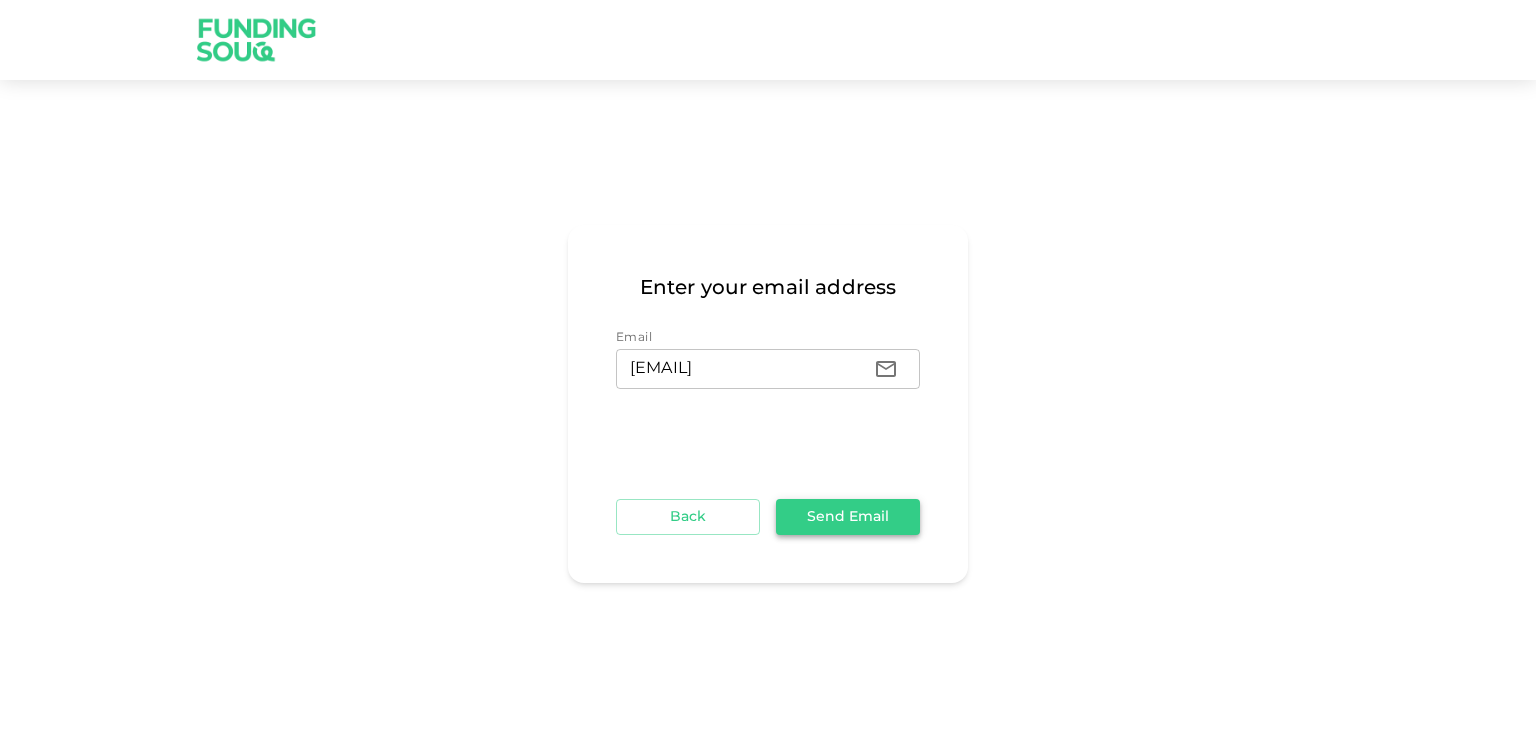 click on "Send Email" at bounding box center [848, 517] 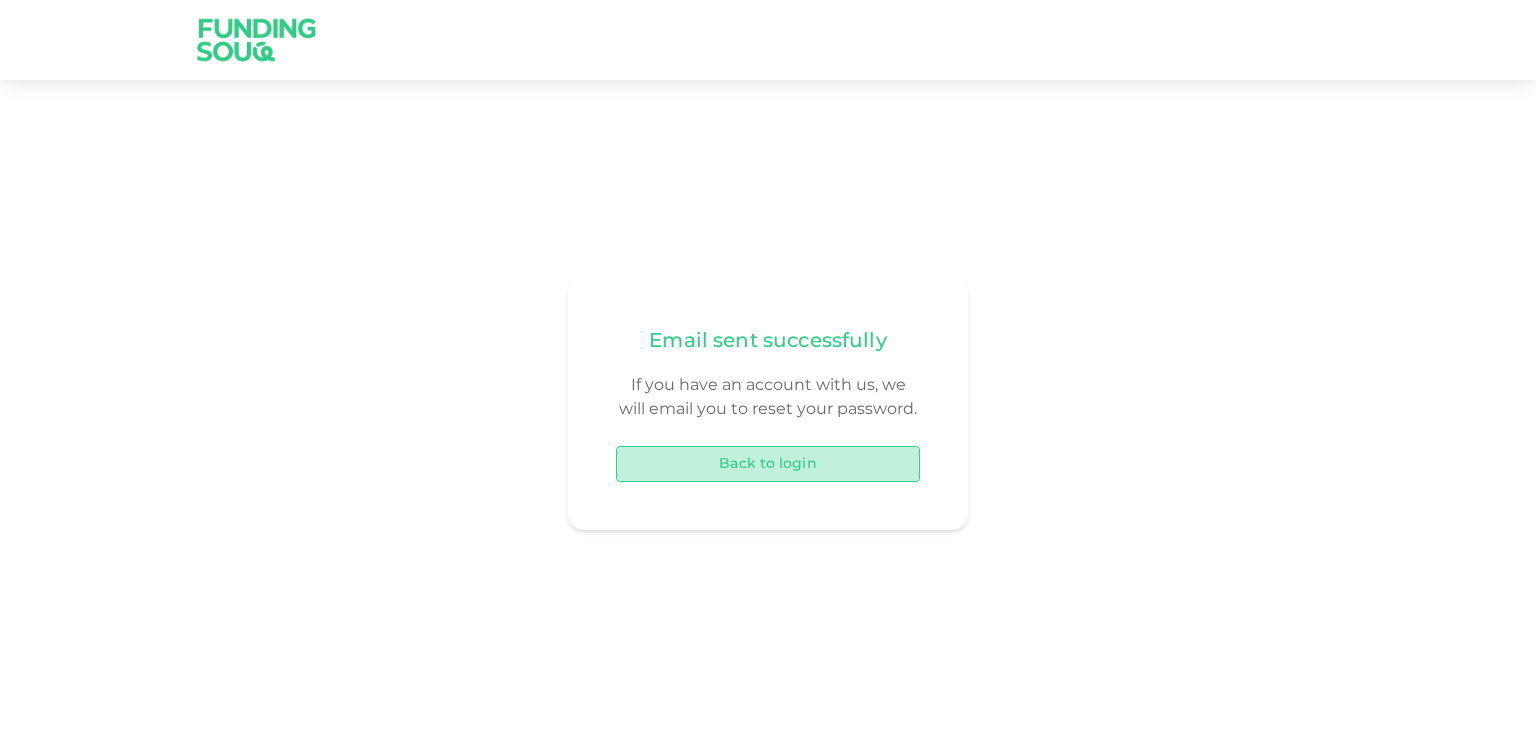 click on "Back to login" at bounding box center (768, 464) 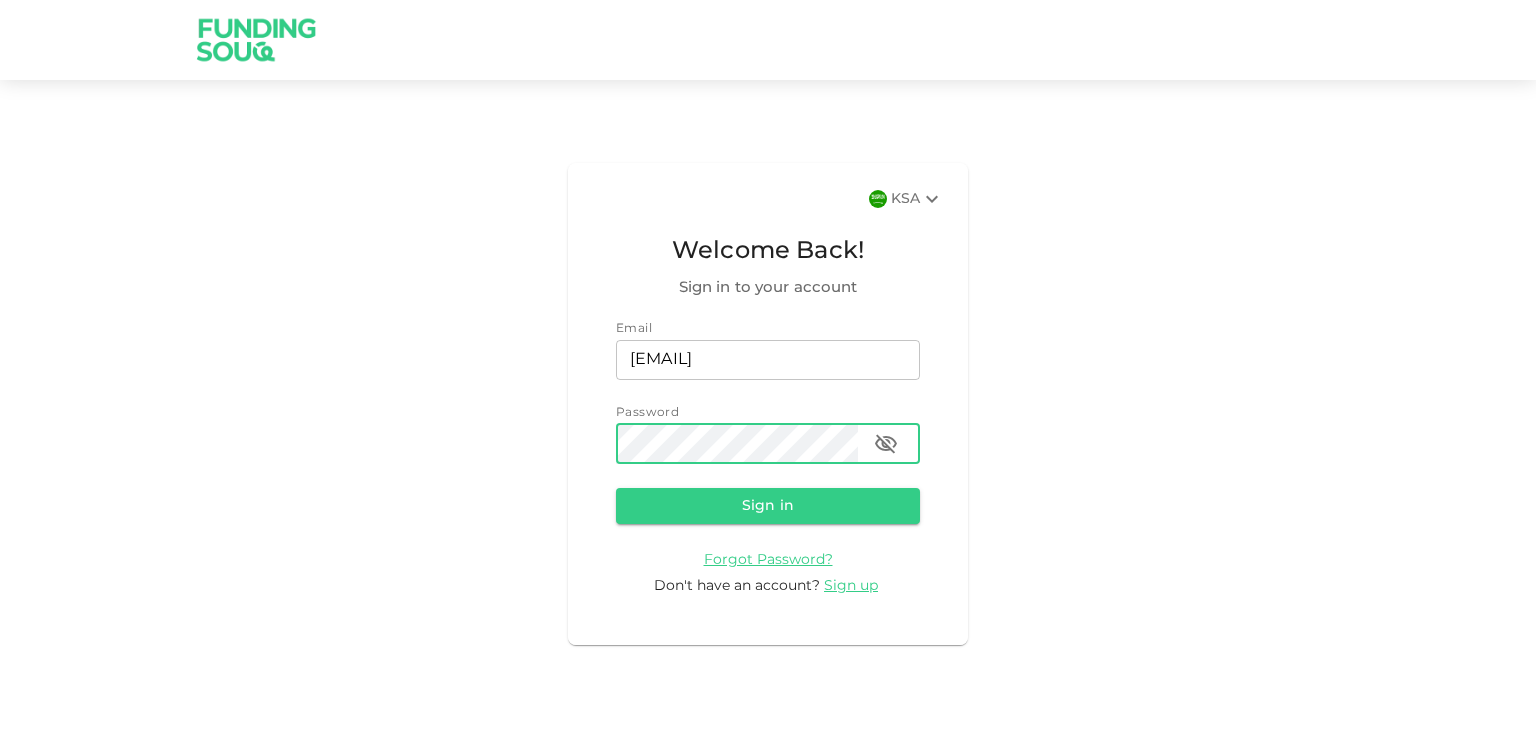 click on "[STATE]   Welcome Back!   Sign in to your account   Email email [EMAIL] email   Password password password Sign in Forgot Password? Don't have an account? Sign up" at bounding box center [768, 404] 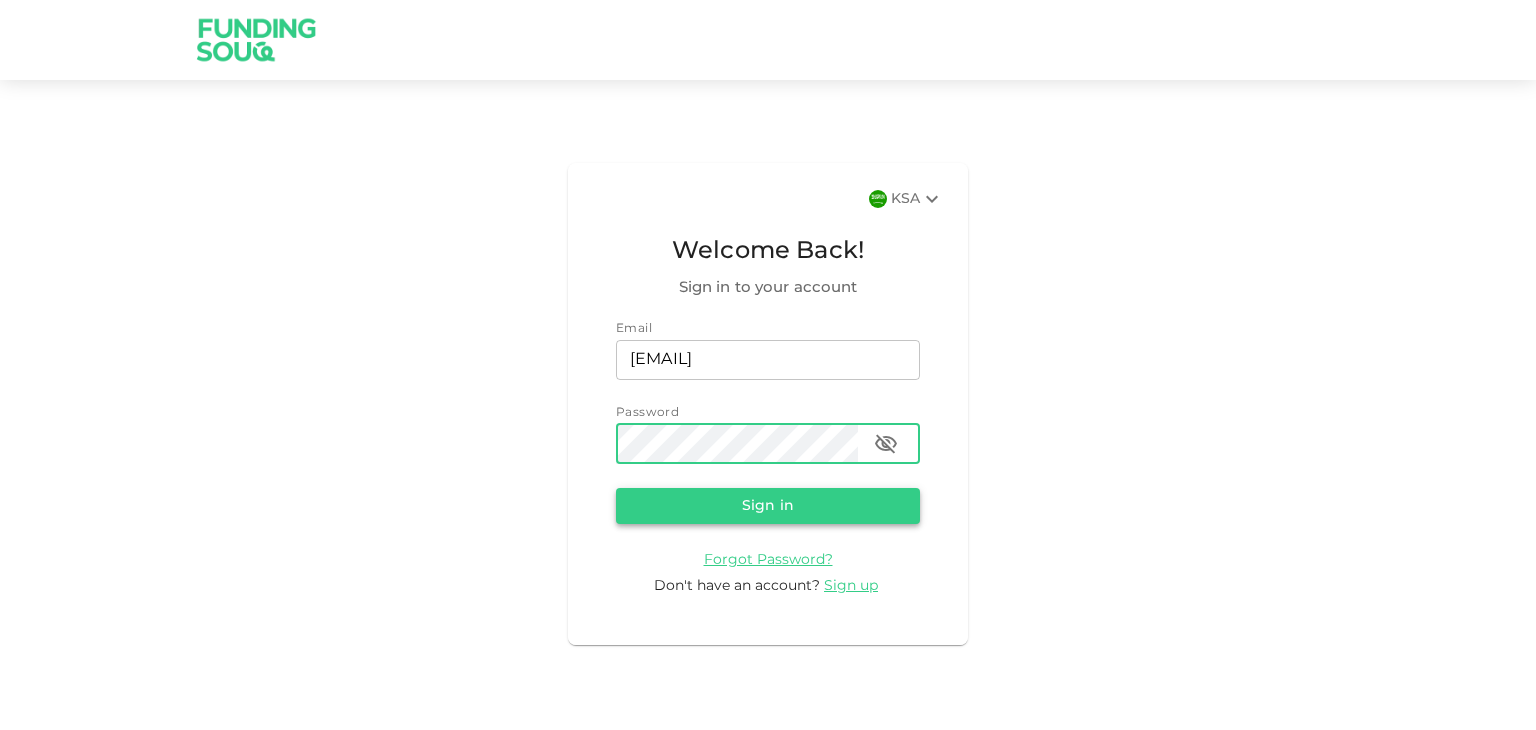click on "Sign in" at bounding box center [768, 506] 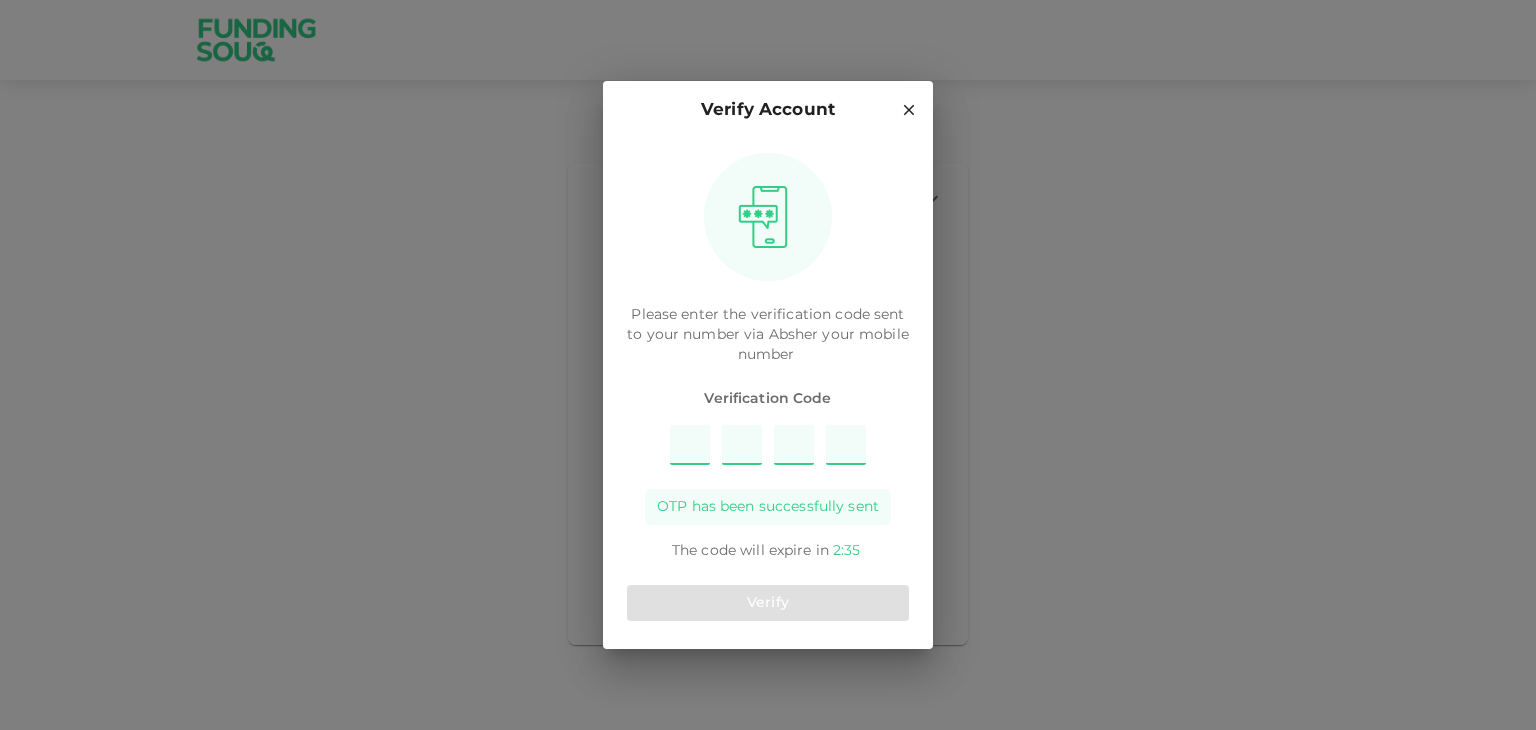 type on "1" 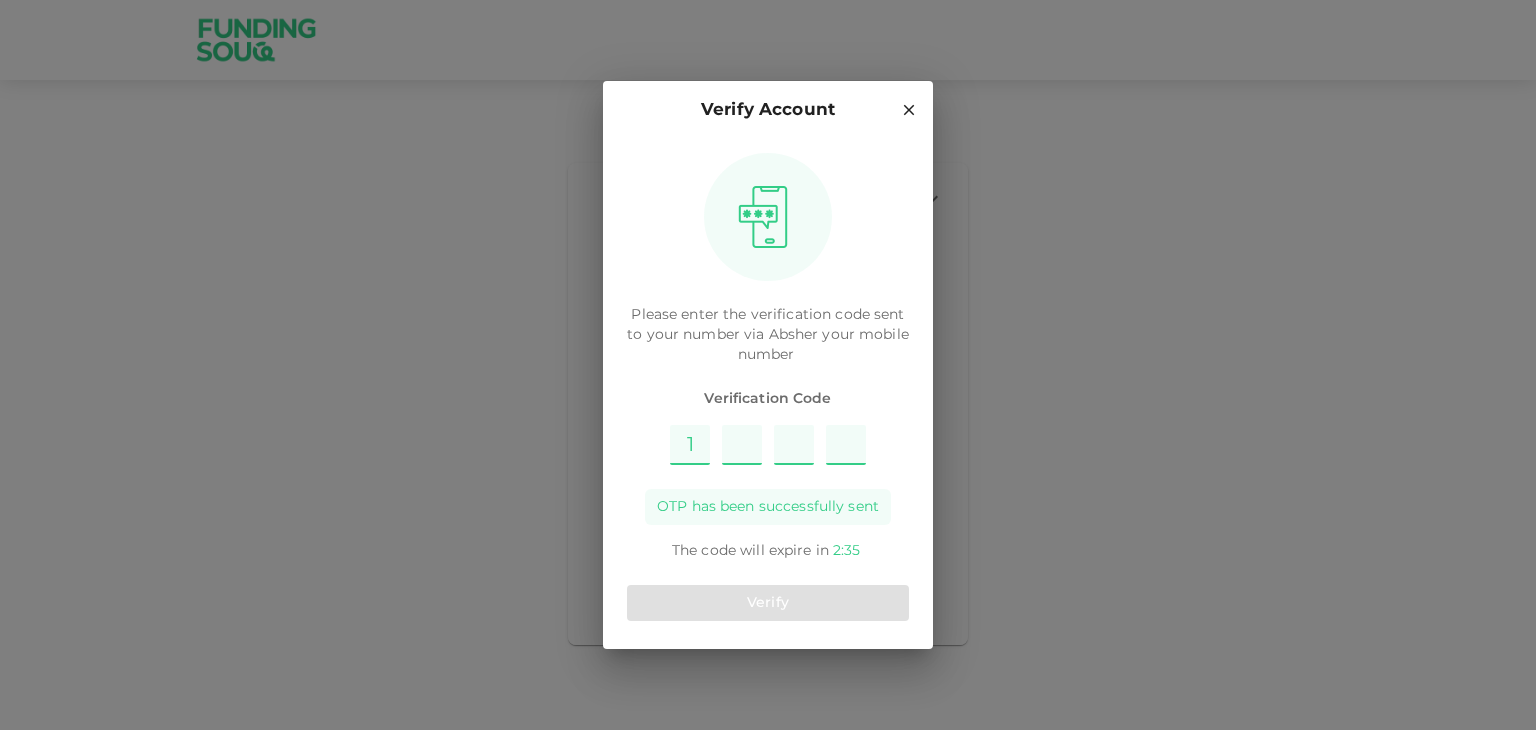 type on "7" 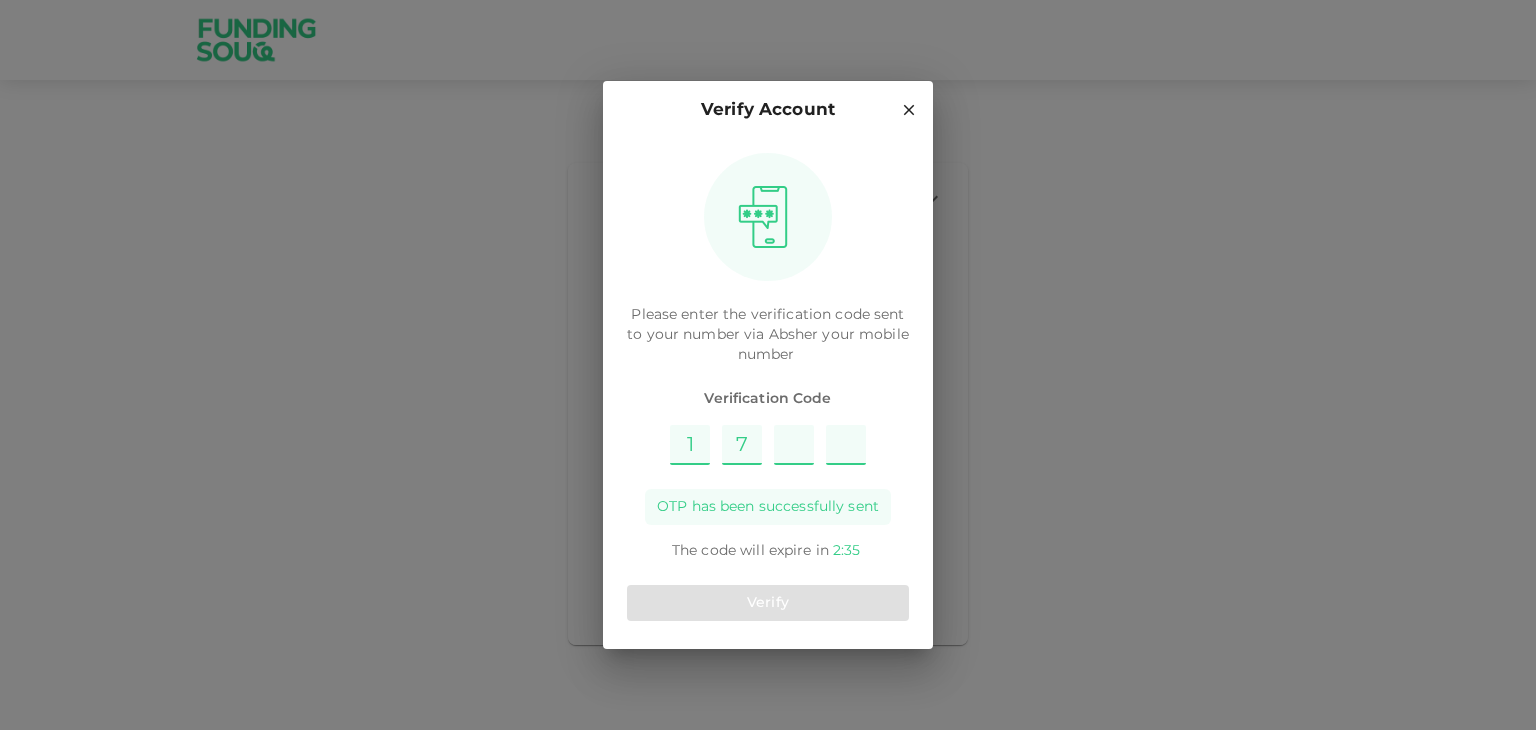 type on "9" 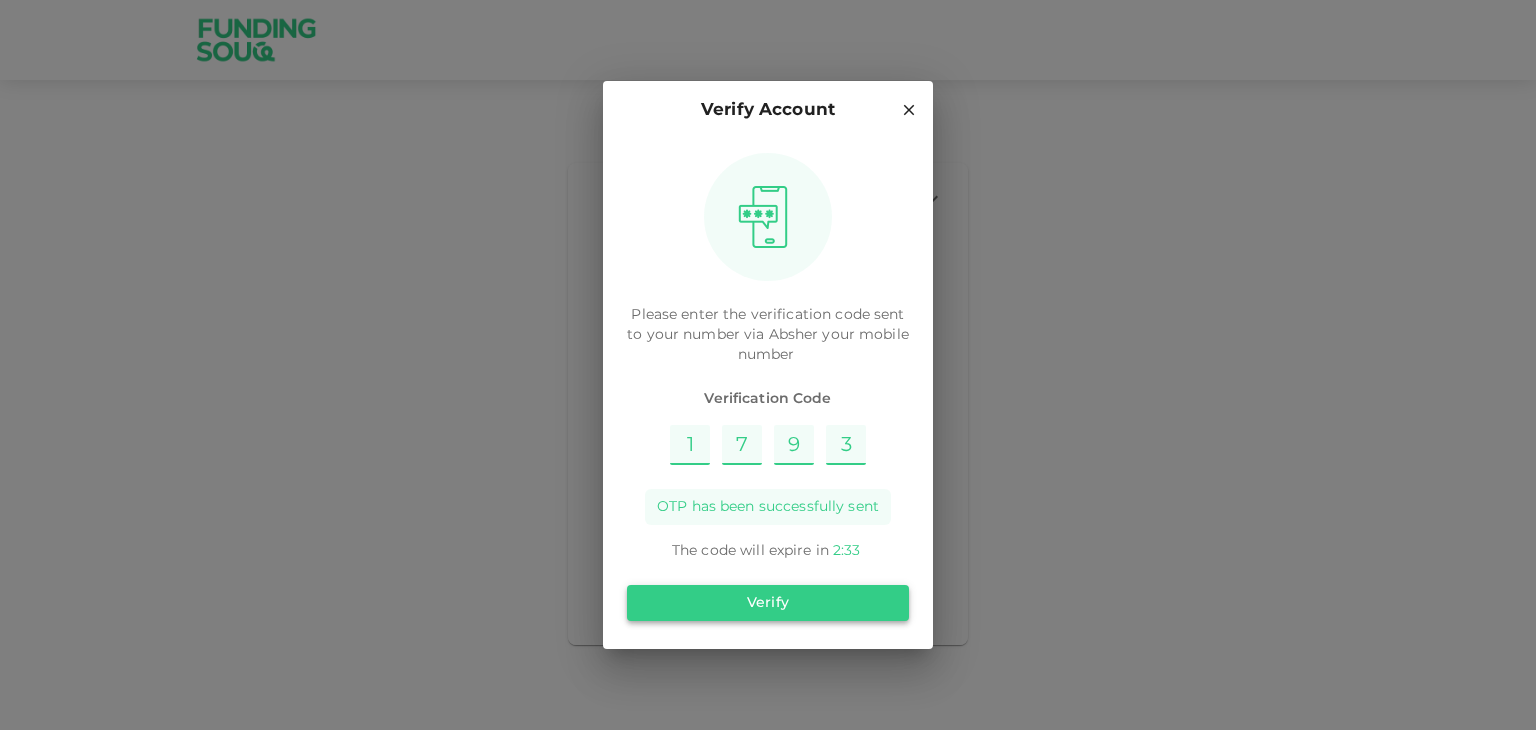 type on "3" 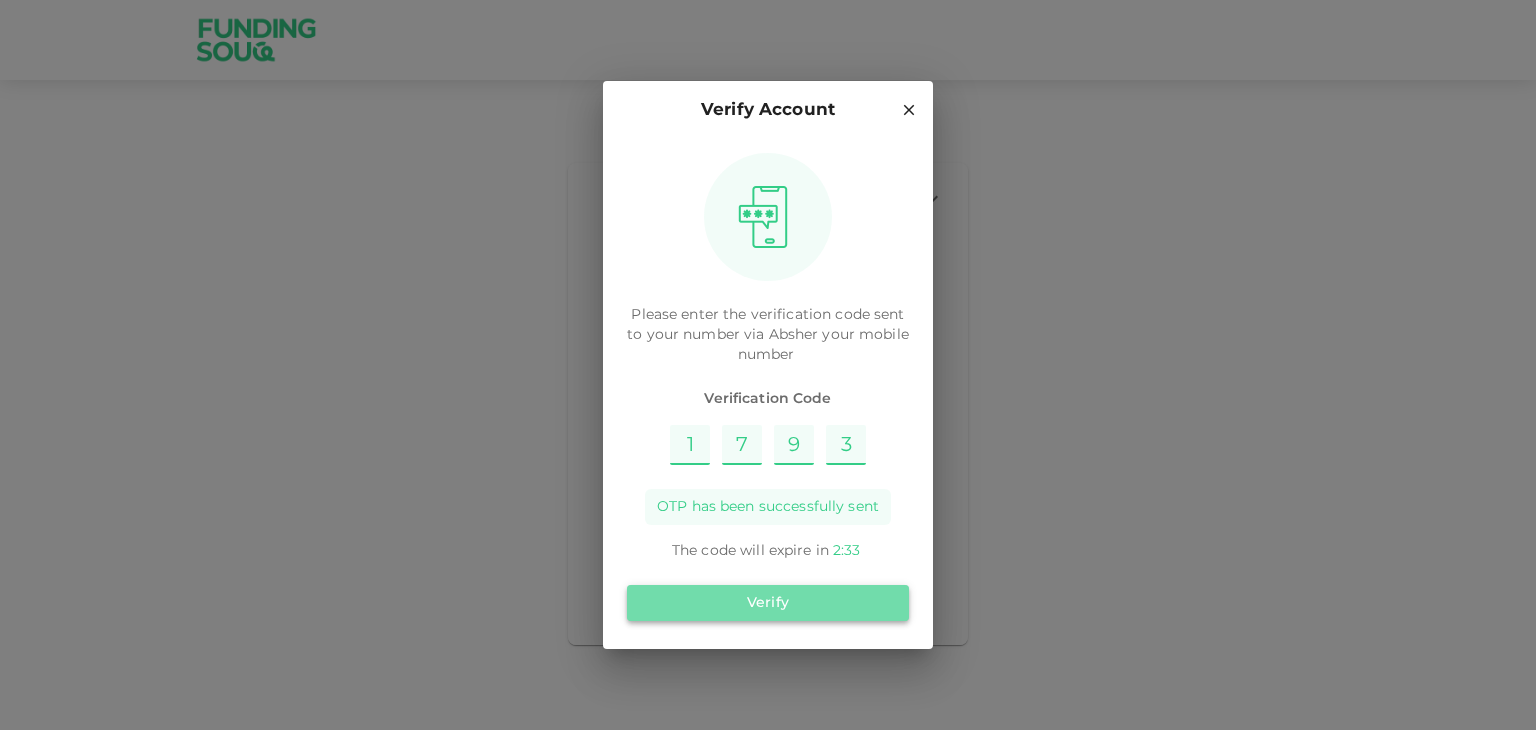 click on "Verify" at bounding box center [768, 603] 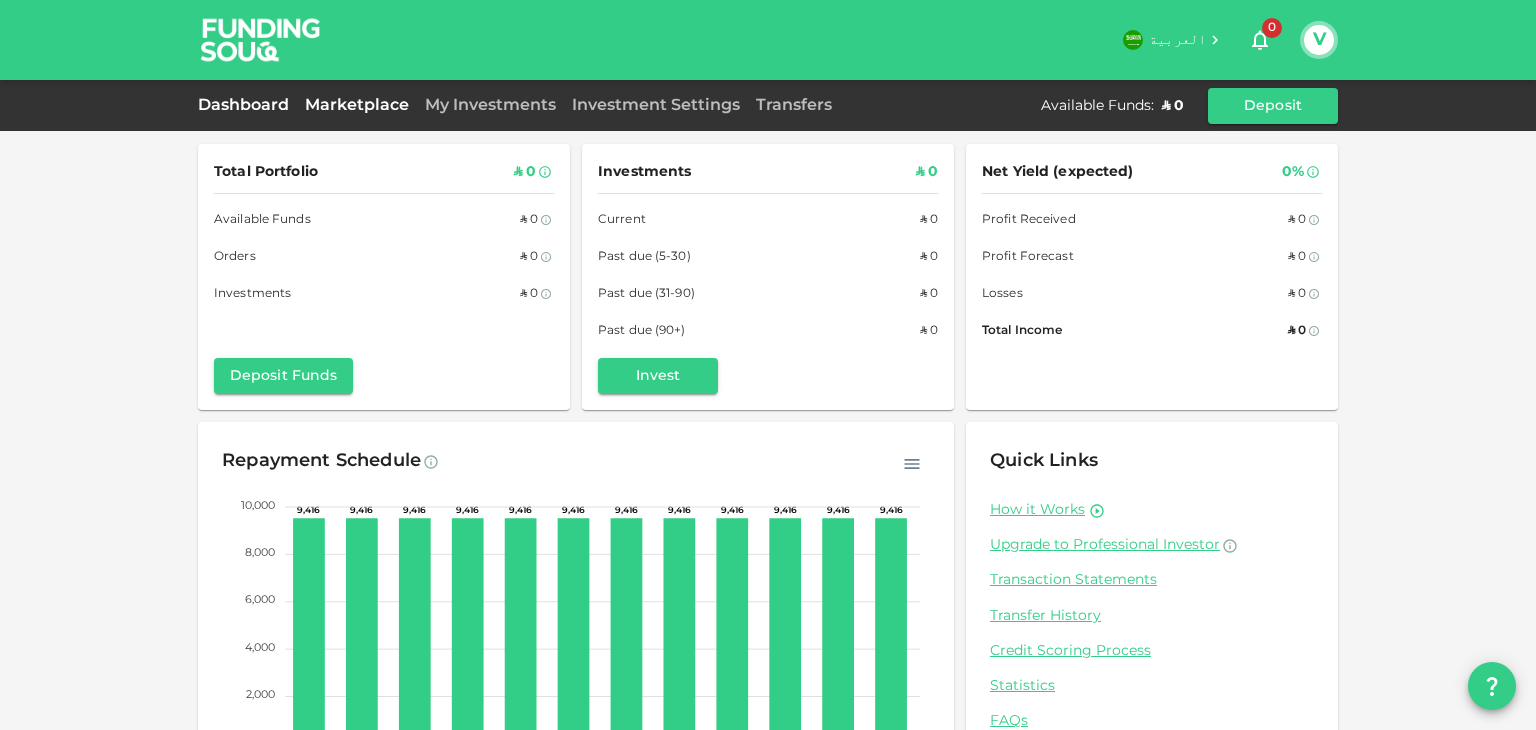 click on "Marketplace" at bounding box center [357, 105] 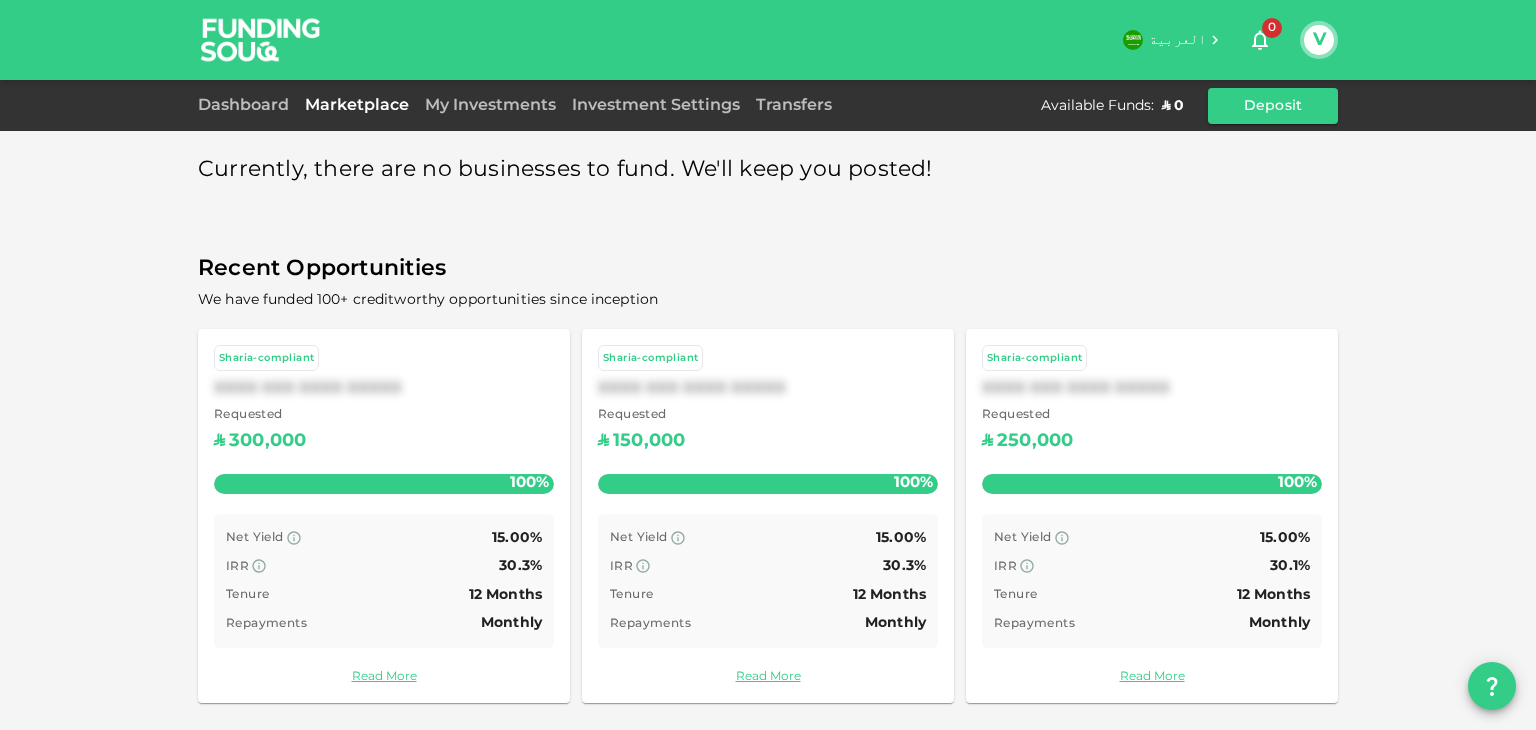 scroll, scrollTop: 9, scrollLeft: 0, axis: vertical 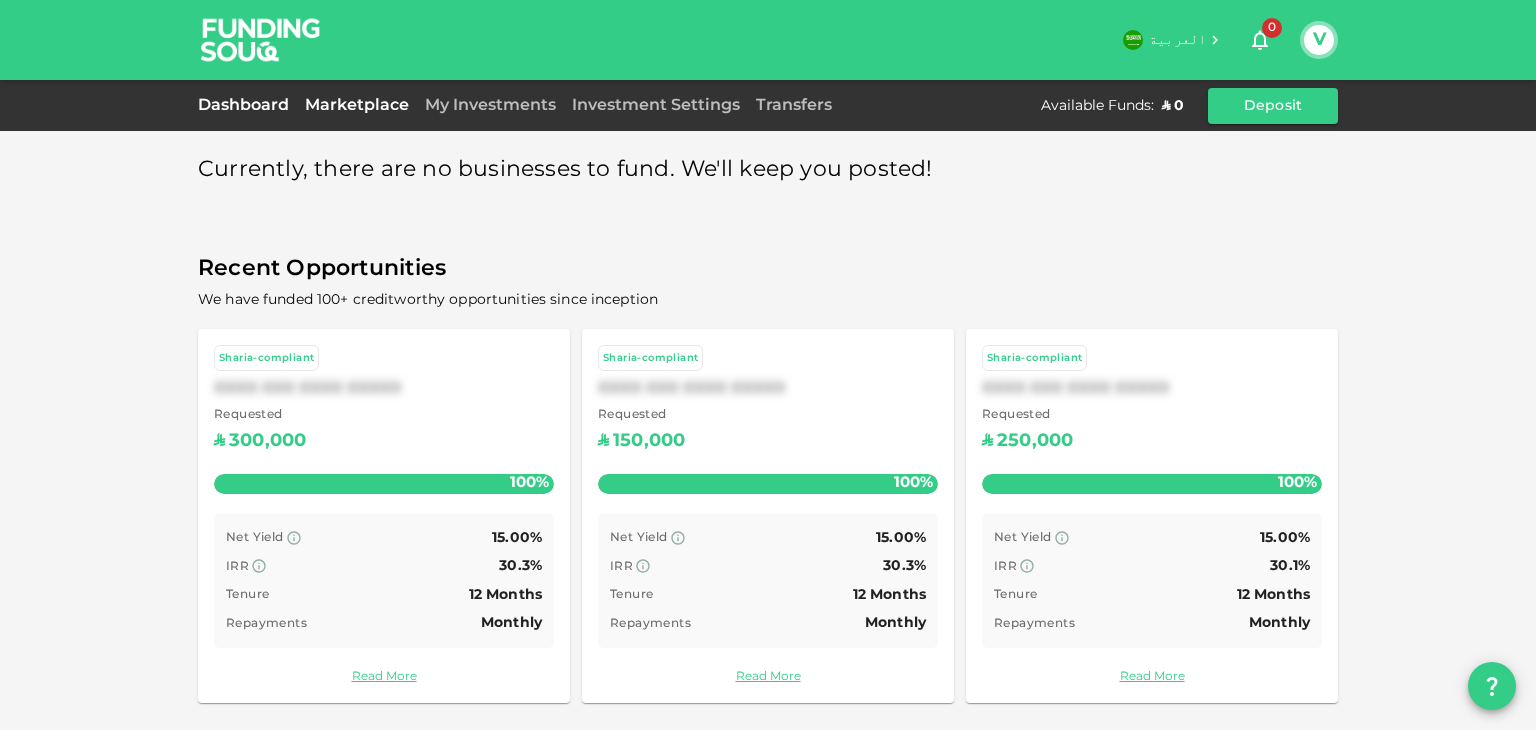 click on "Dashboard" at bounding box center [247, 105] 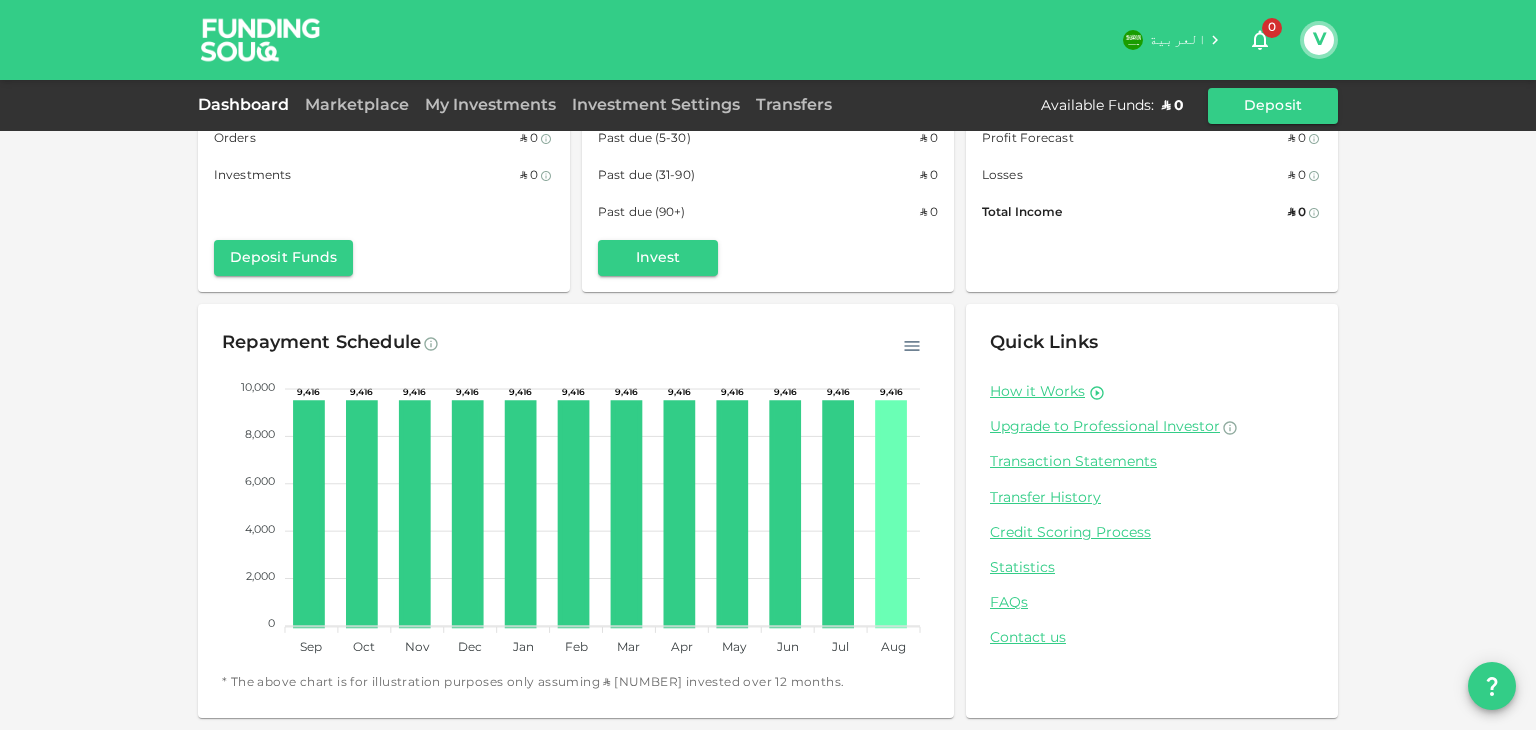 scroll, scrollTop: 0, scrollLeft: 0, axis: both 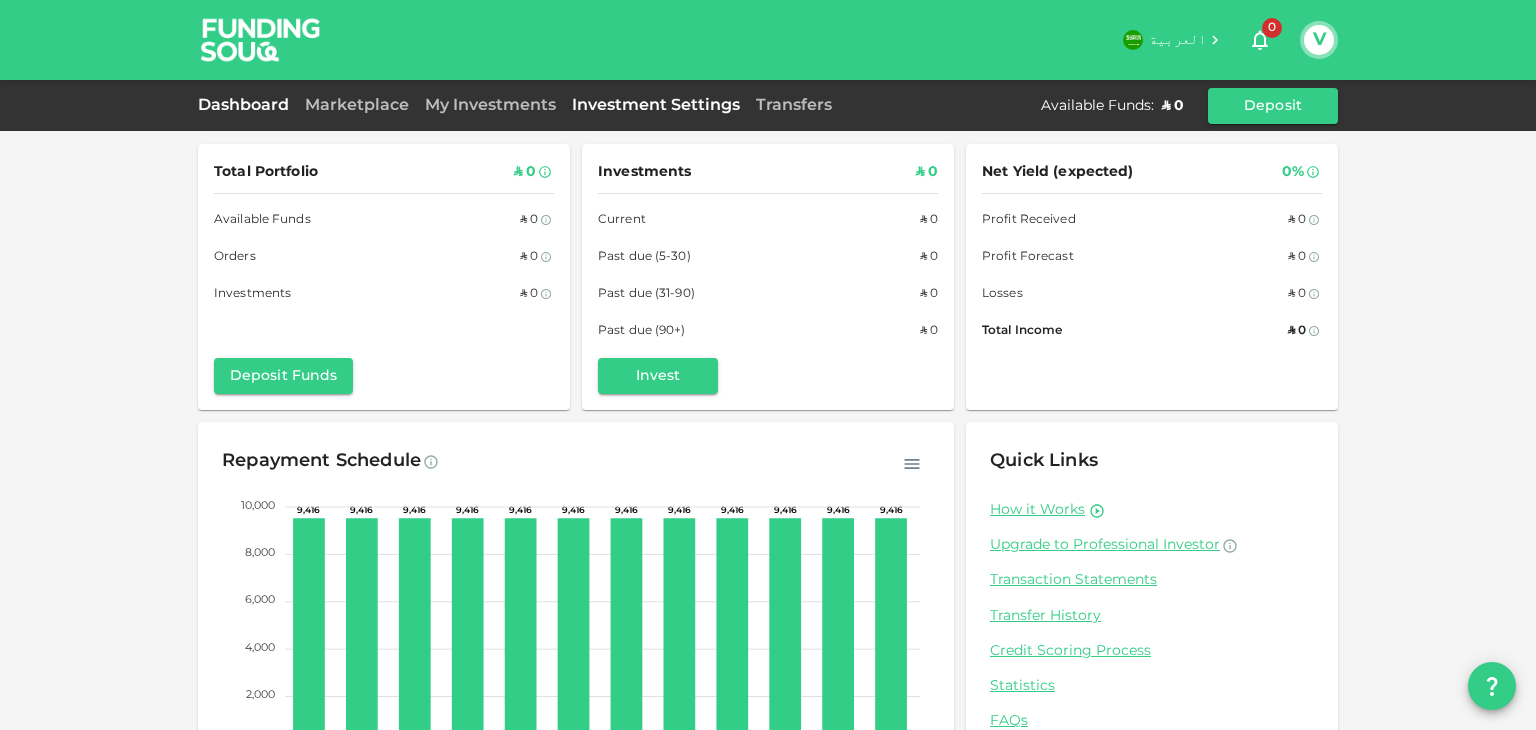 click on "Investment Settings" at bounding box center [656, 105] 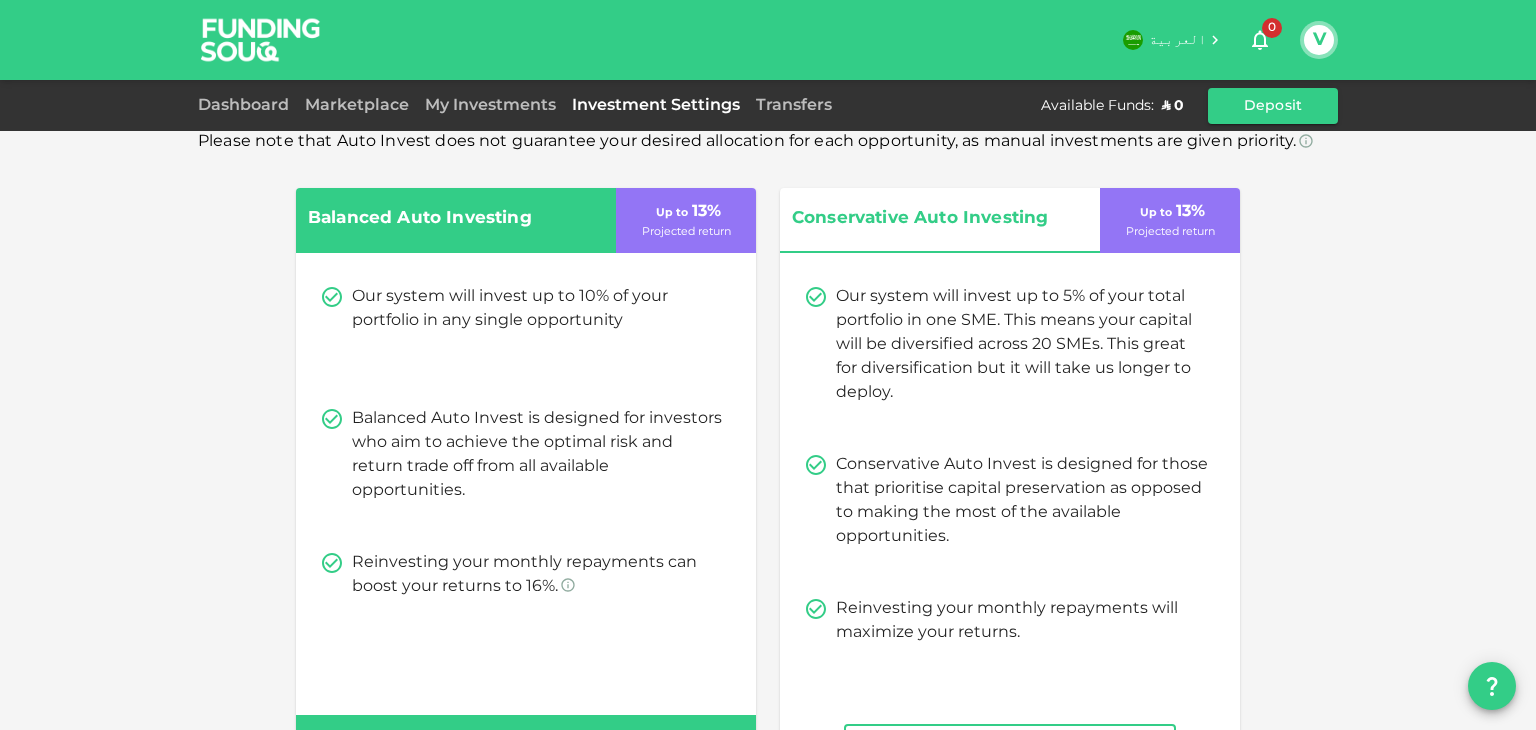 scroll, scrollTop: 0, scrollLeft: 0, axis: both 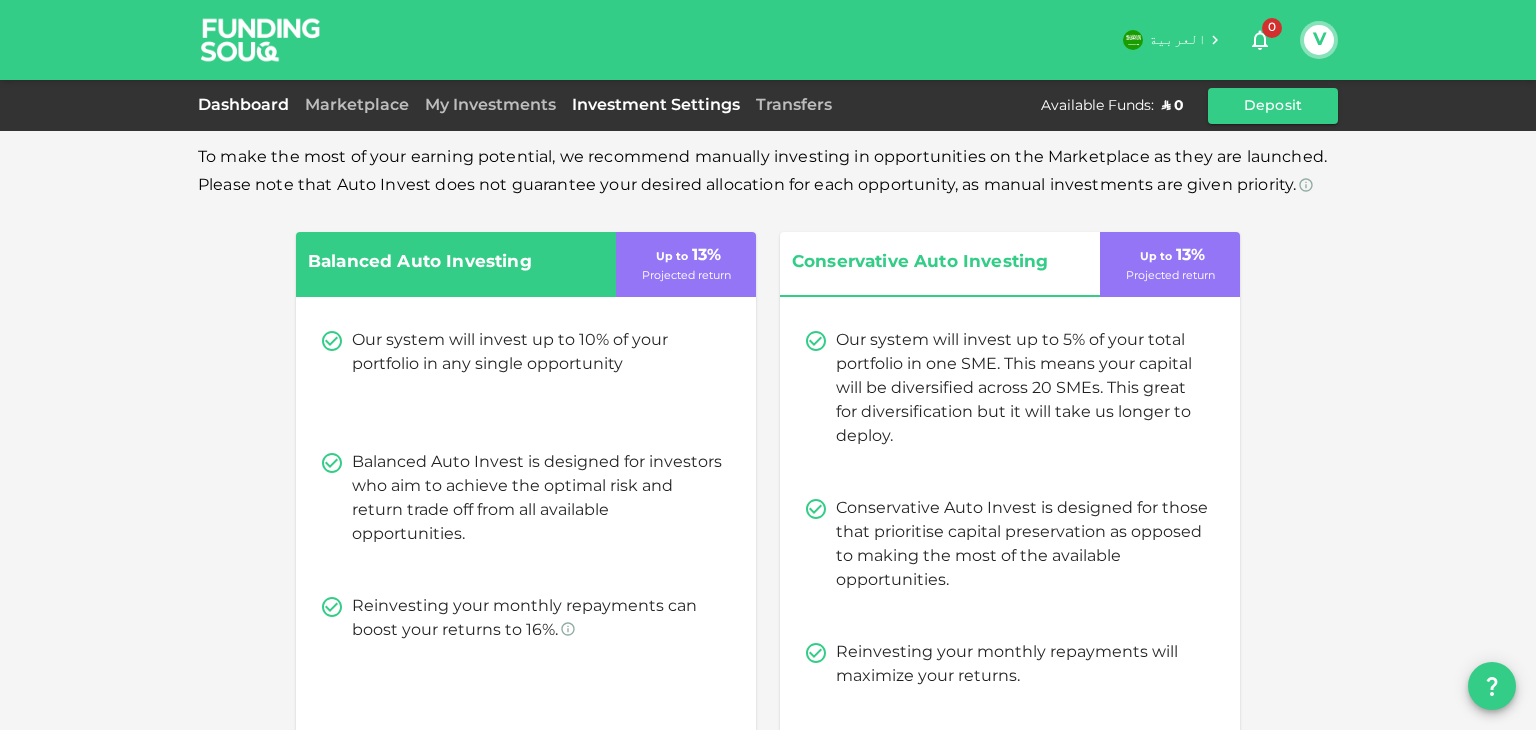 click on "Dashboard" at bounding box center (247, 105) 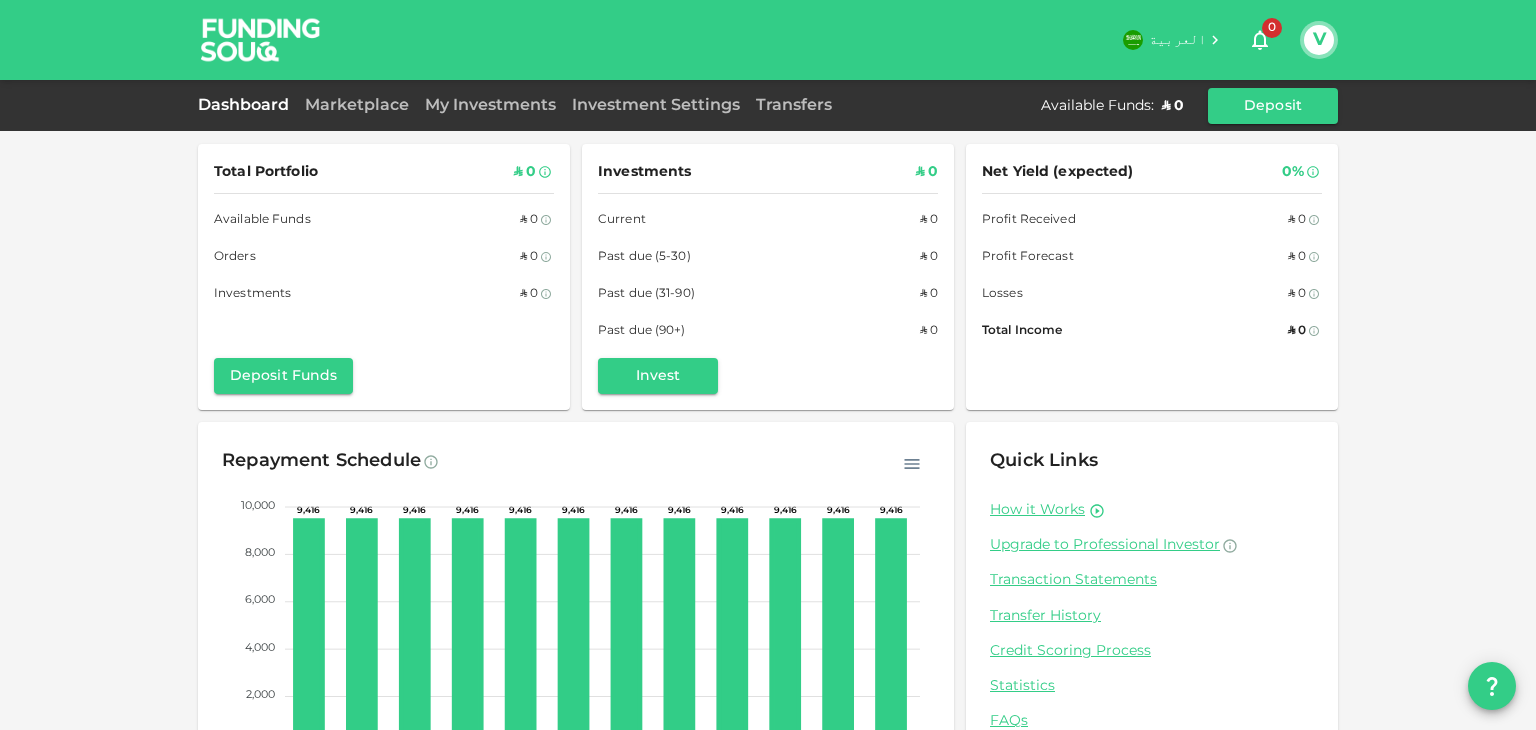 scroll, scrollTop: 118, scrollLeft: 0, axis: vertical 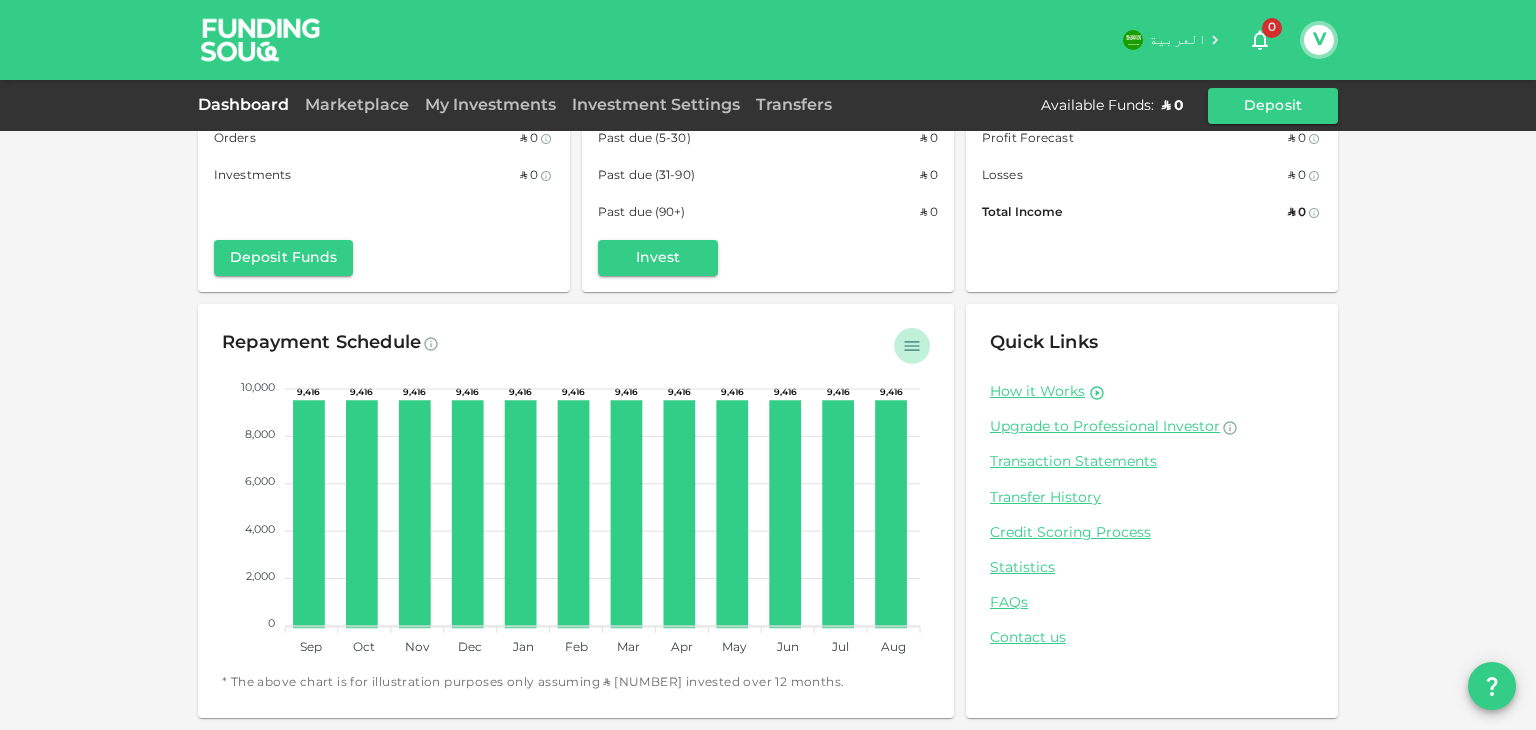 click 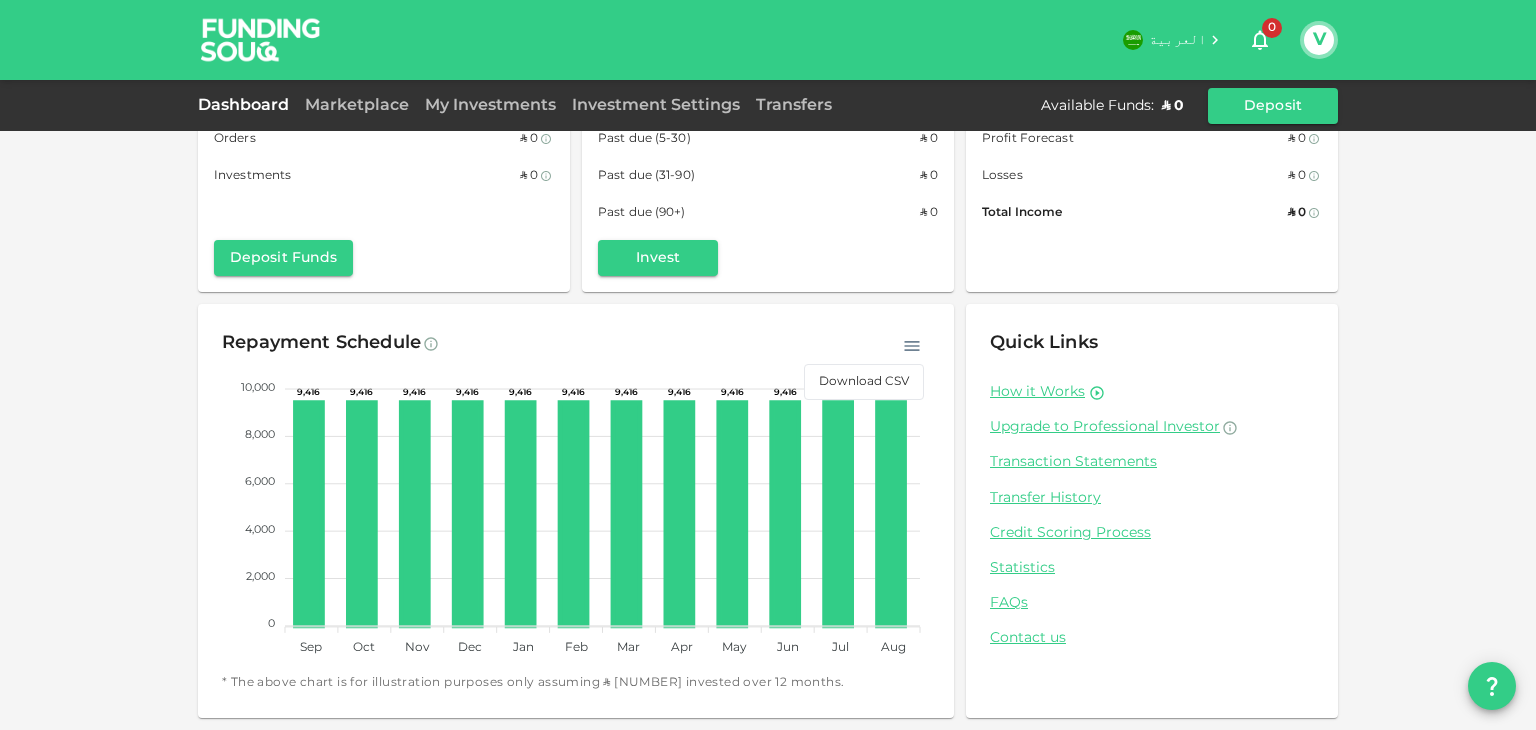 click on "Repayment Schedule" at bounding box center (576, 344) 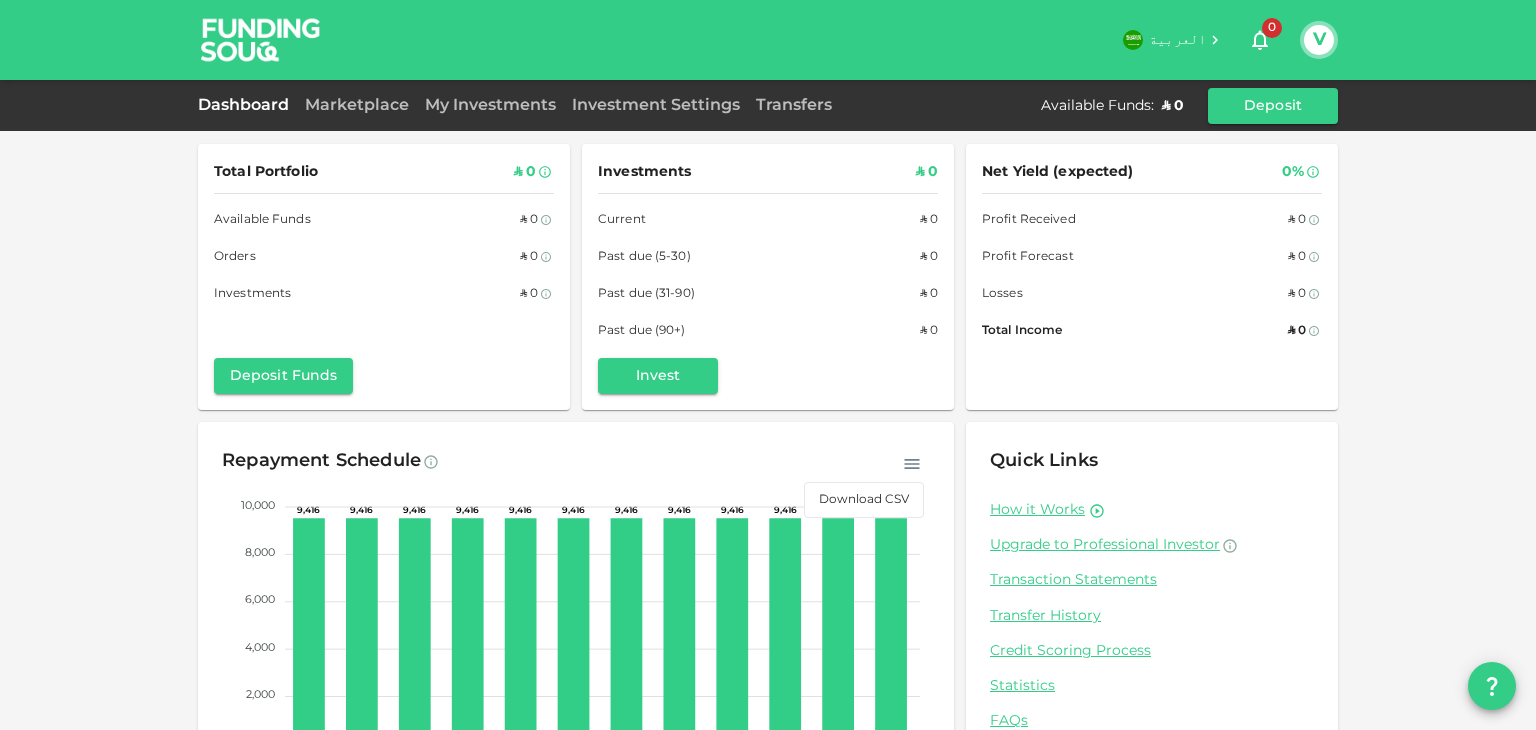 scroll, scrollTop: 118, scrollLeft: 0, axis: vertical 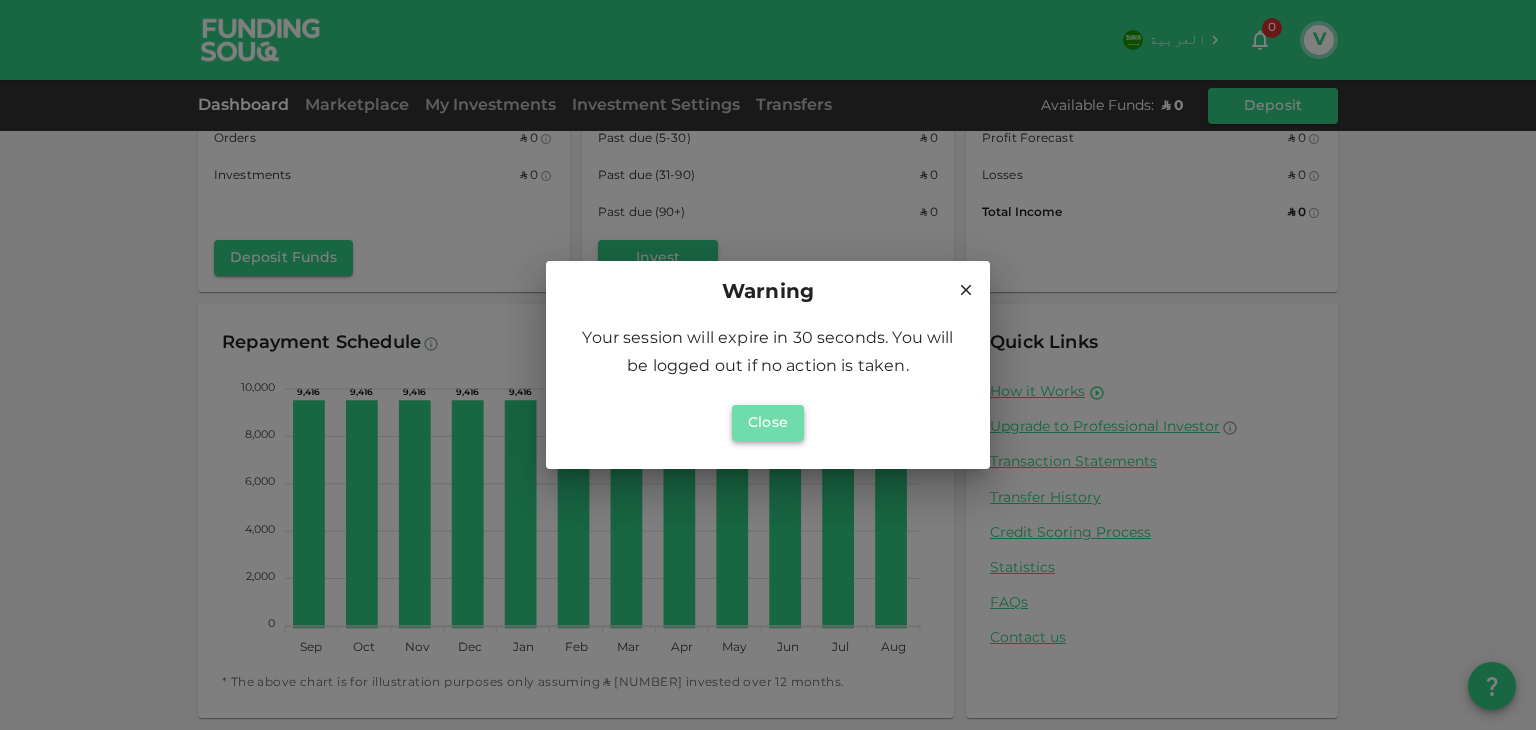 click on "Close" at bounding box center [768, 423] 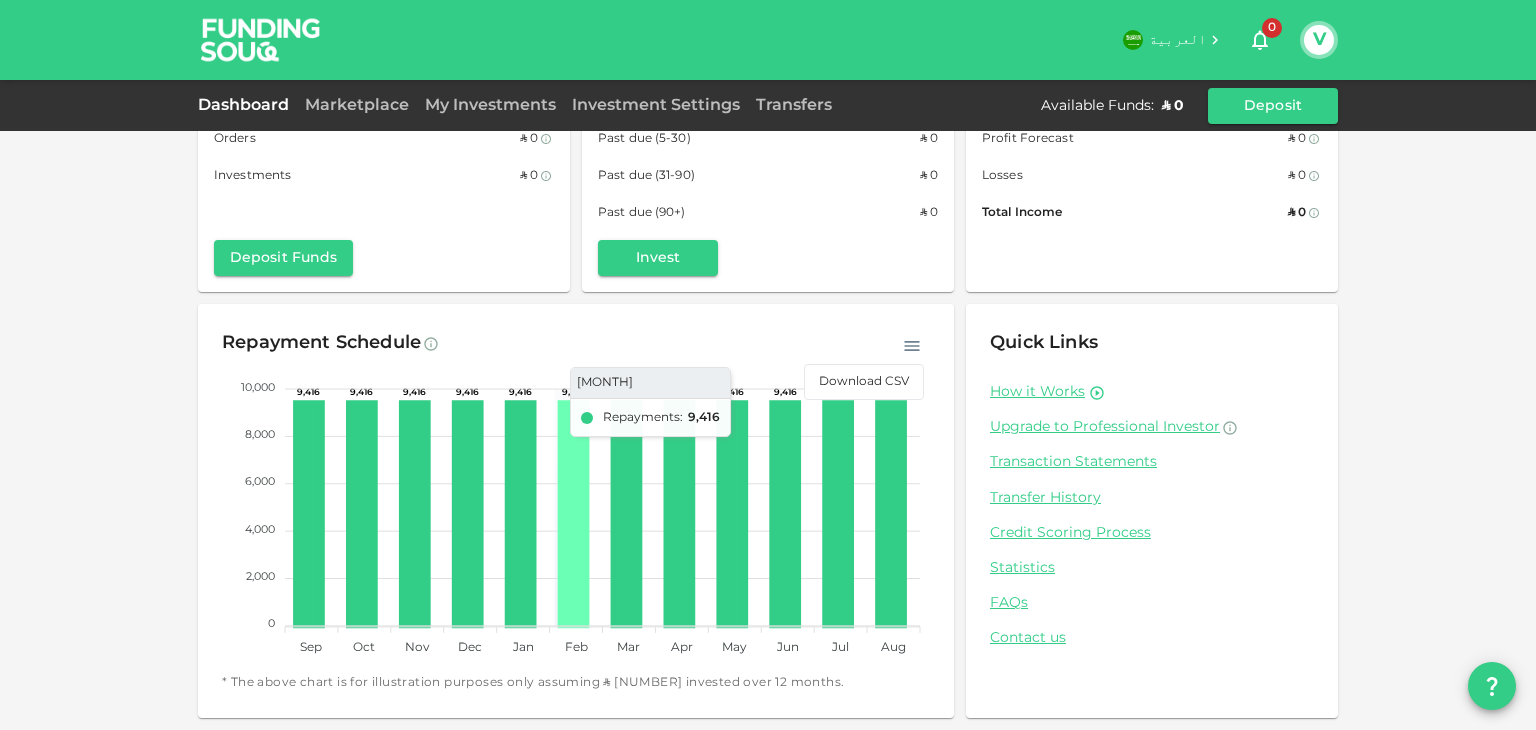 scroll, scrollTop: 0, scrollLeft: 0, axis: both 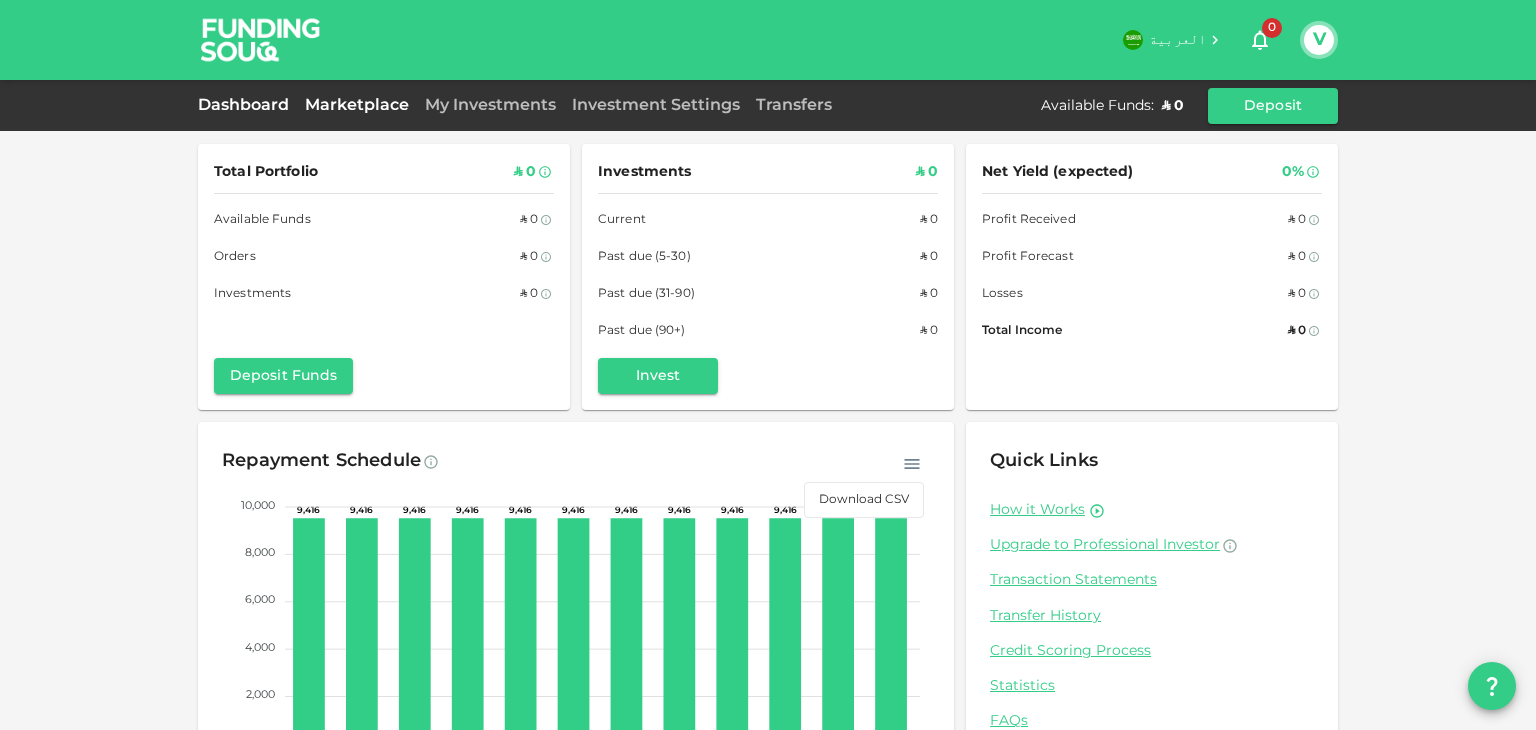 click on "Marketplace" at bounding box center [357, 105] 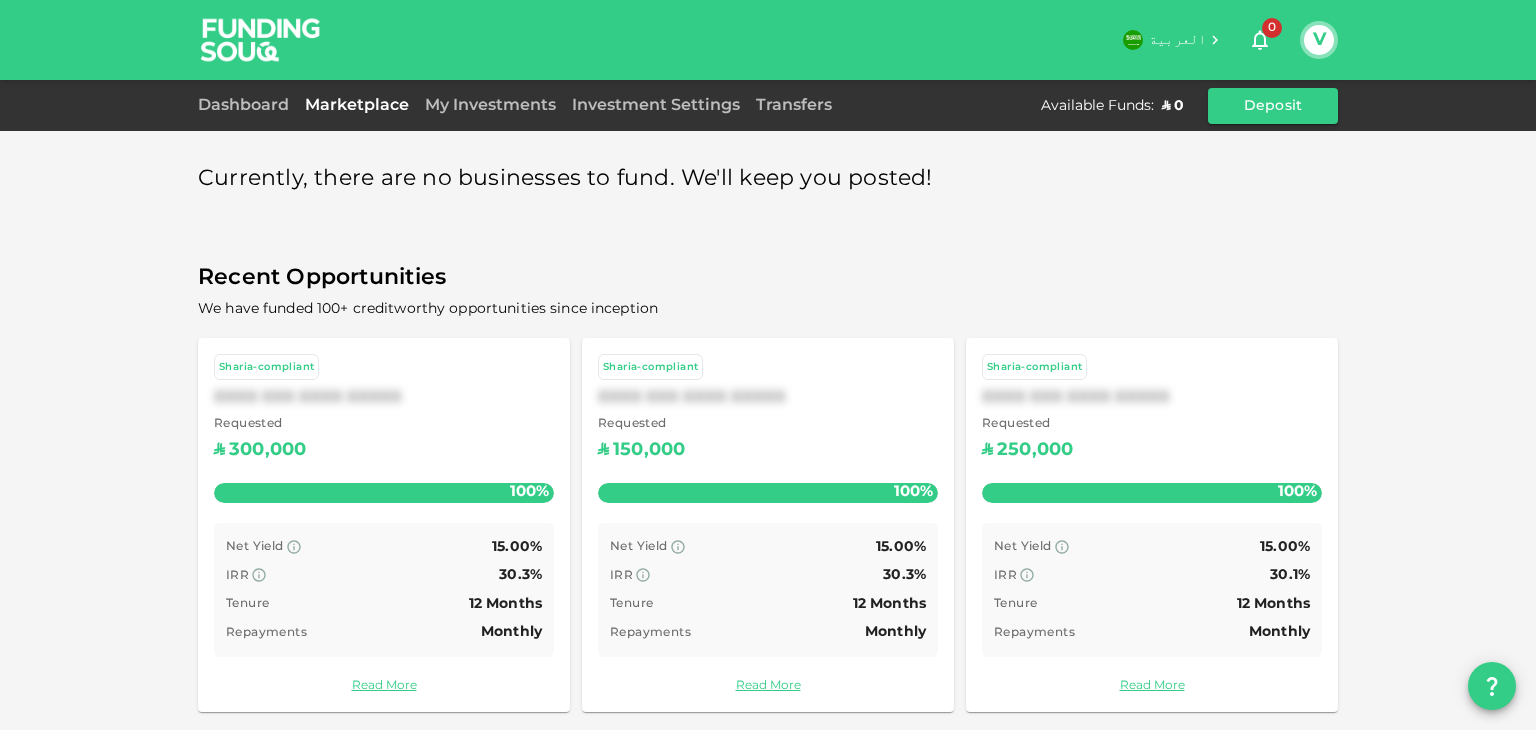 click on "Dashboard" at bounding box center (247, 106) 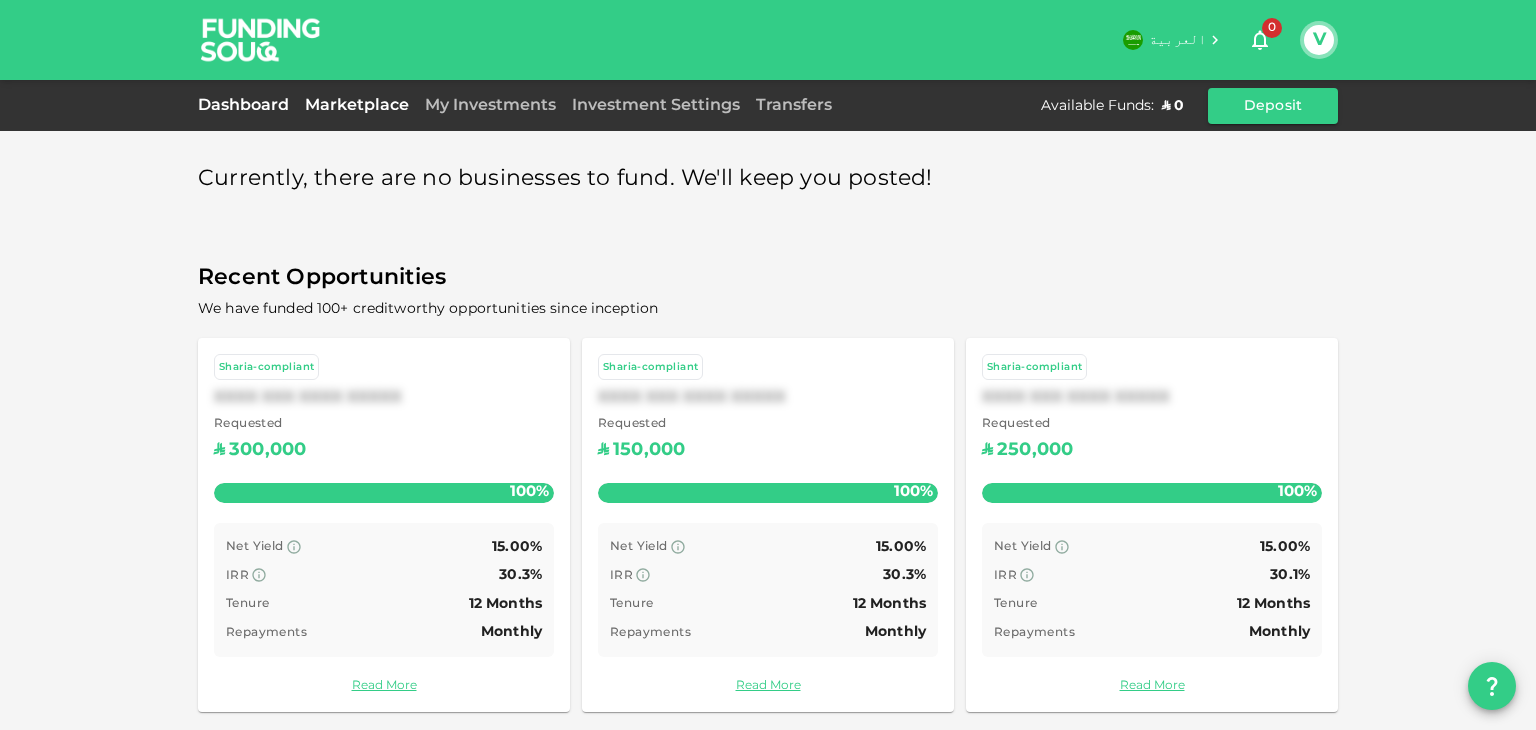 click on "Dashboard" at bounding box center [247, 105] 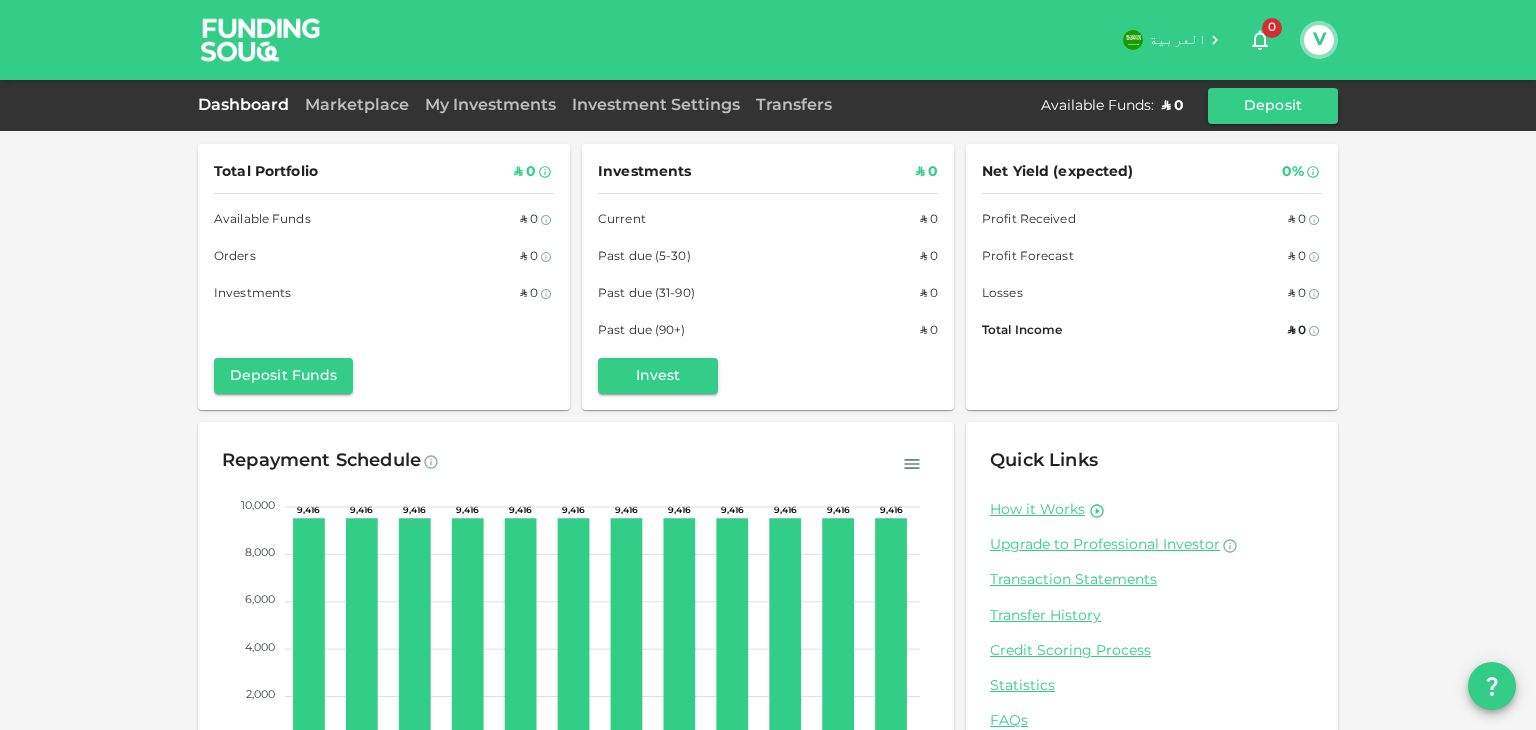 scroll, scrollTop: 0, scrollLeft: 0, axis: both 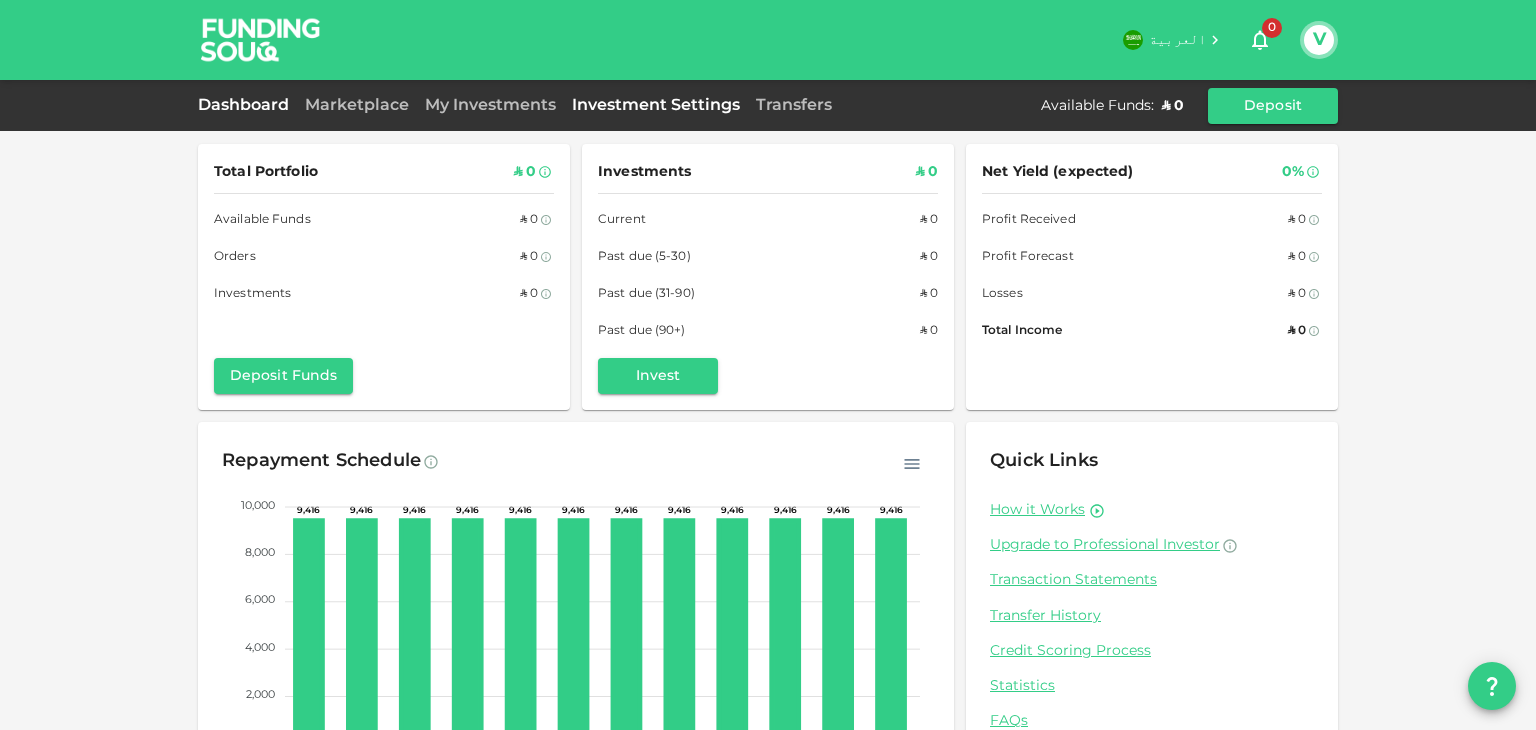 click on "Investment Settings" at bounding box center [656, 105] 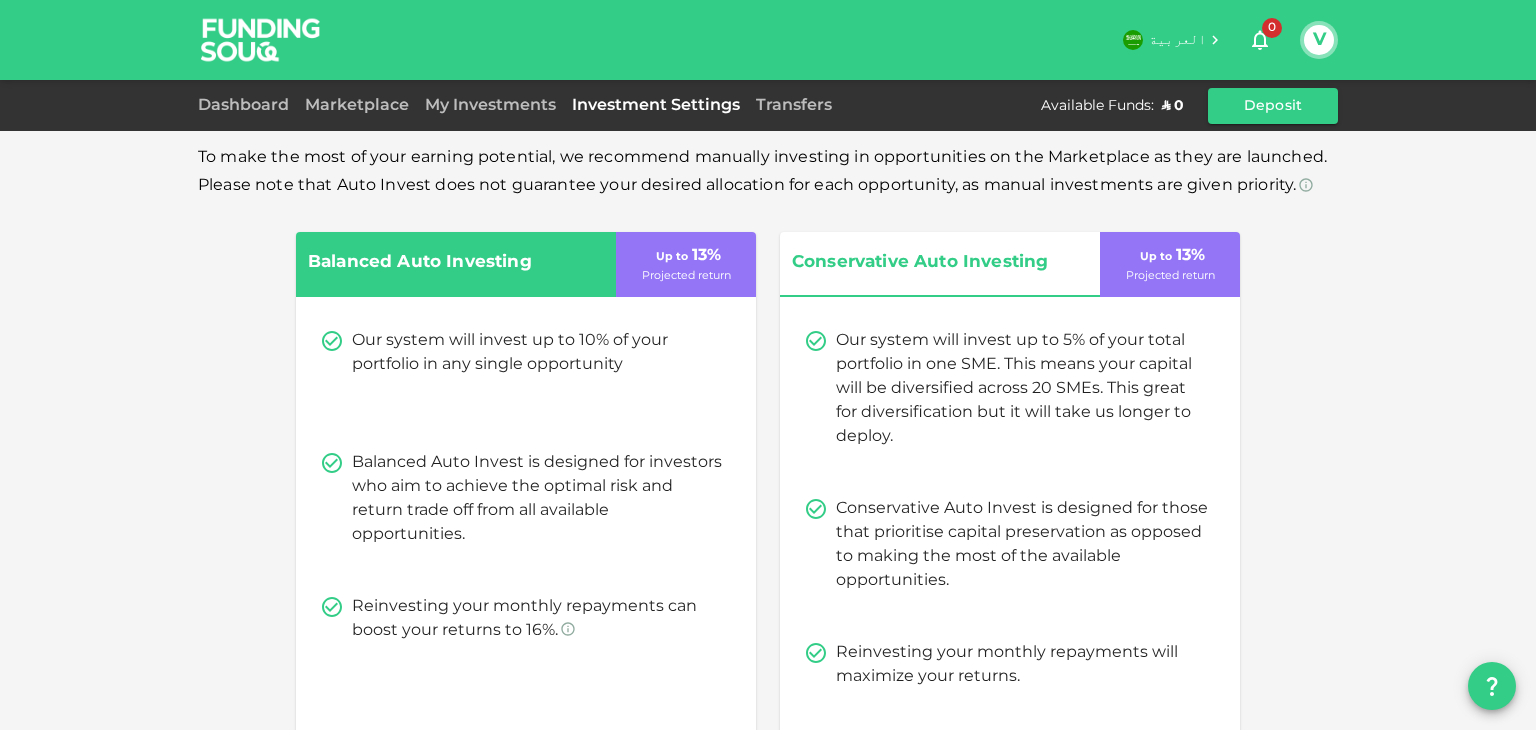 click on "Marketplace" at bounding box center [357, 106] 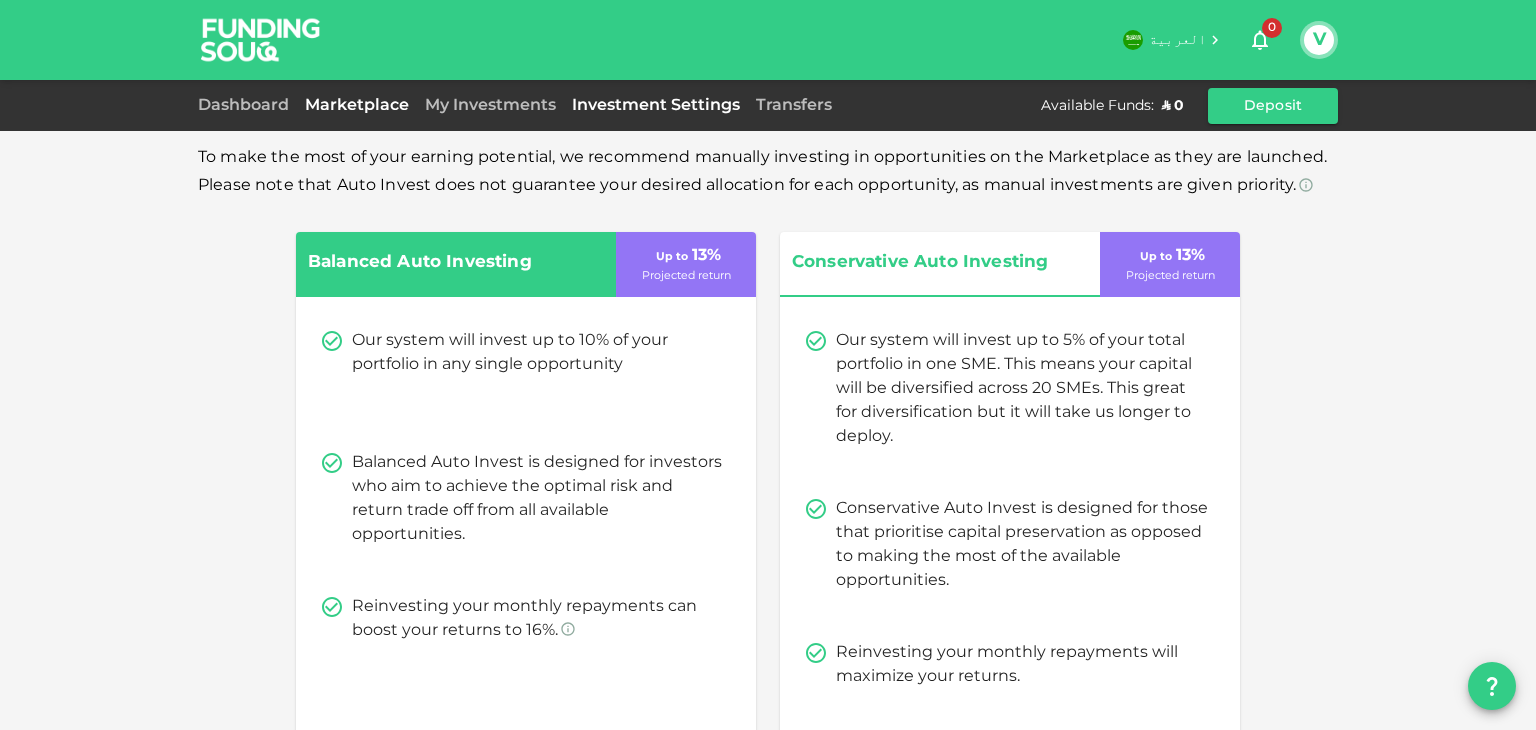 click on "Marketplace" at bounding box center (357, 105) 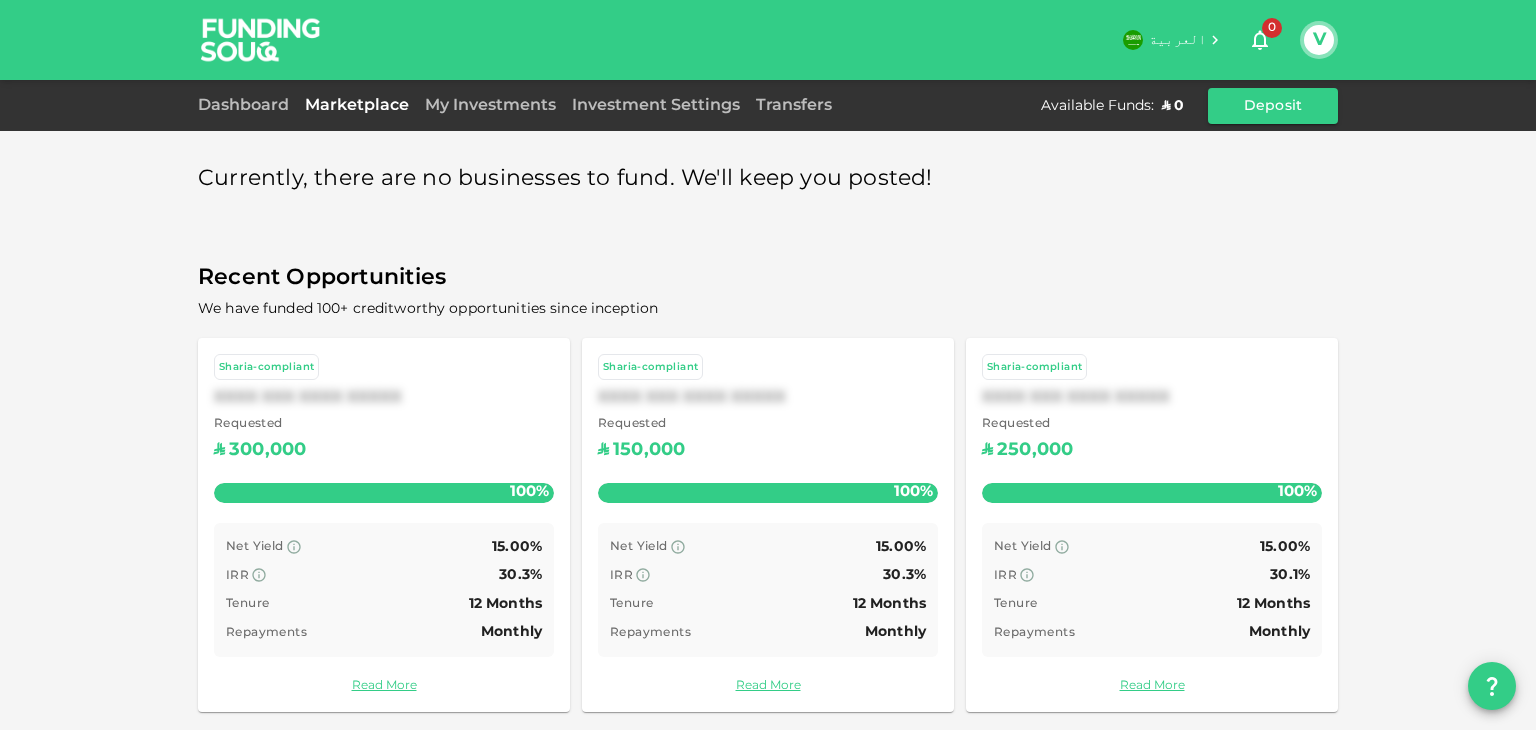 scroll, scrollTop: 9, scrollLeft: 0, axis: vertical 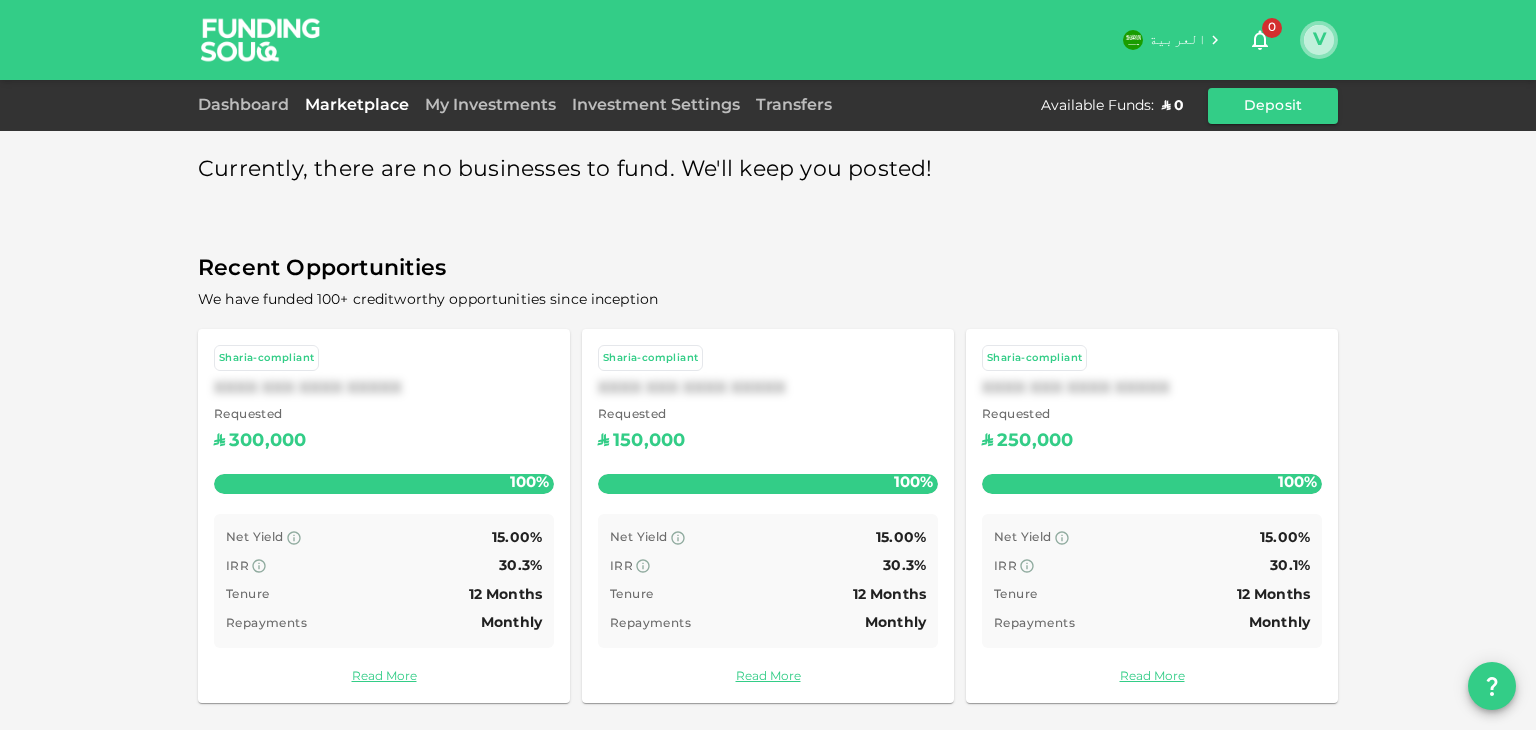 click on "V" at bounding box center (1319, 40) 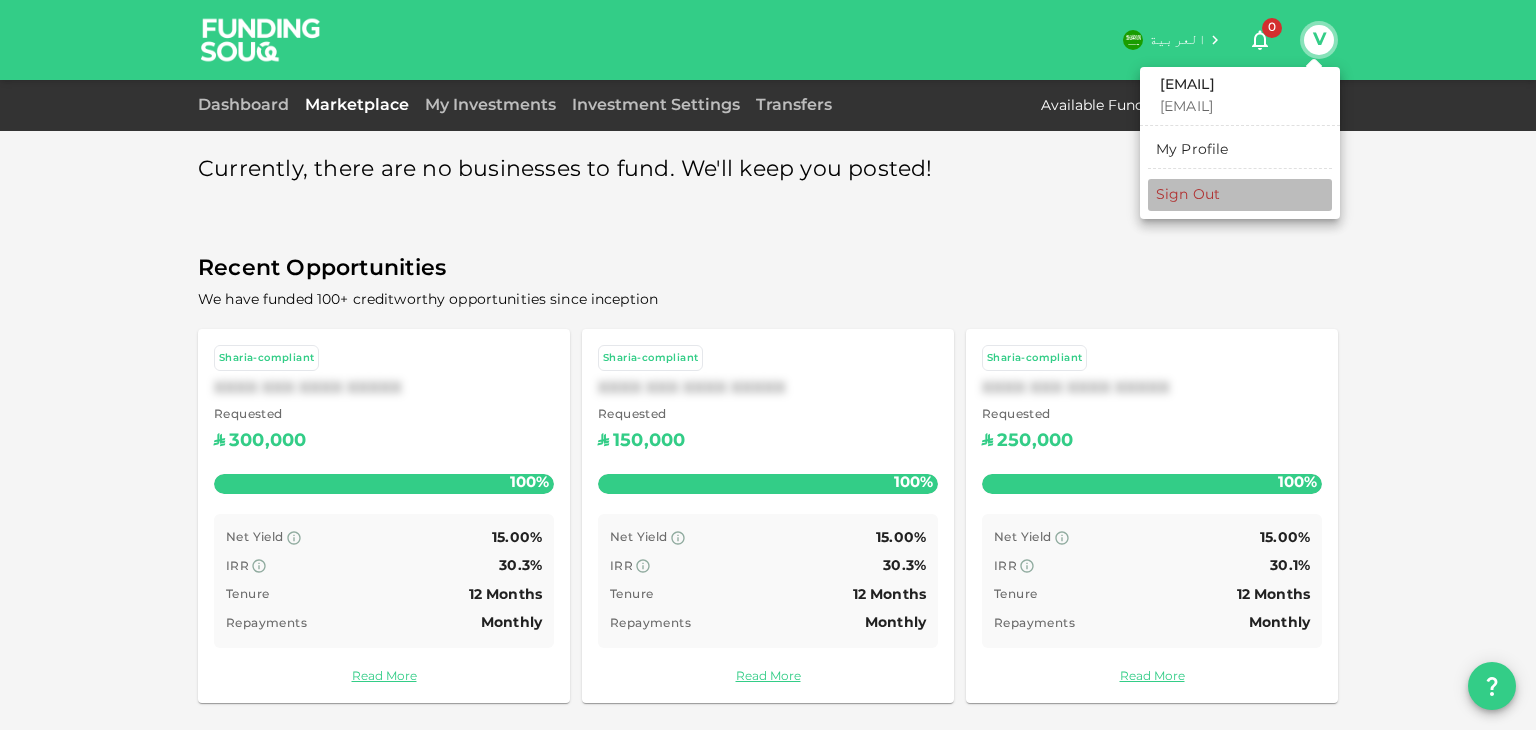 click on "Sign Out" at bounding box center (1188, 195) 